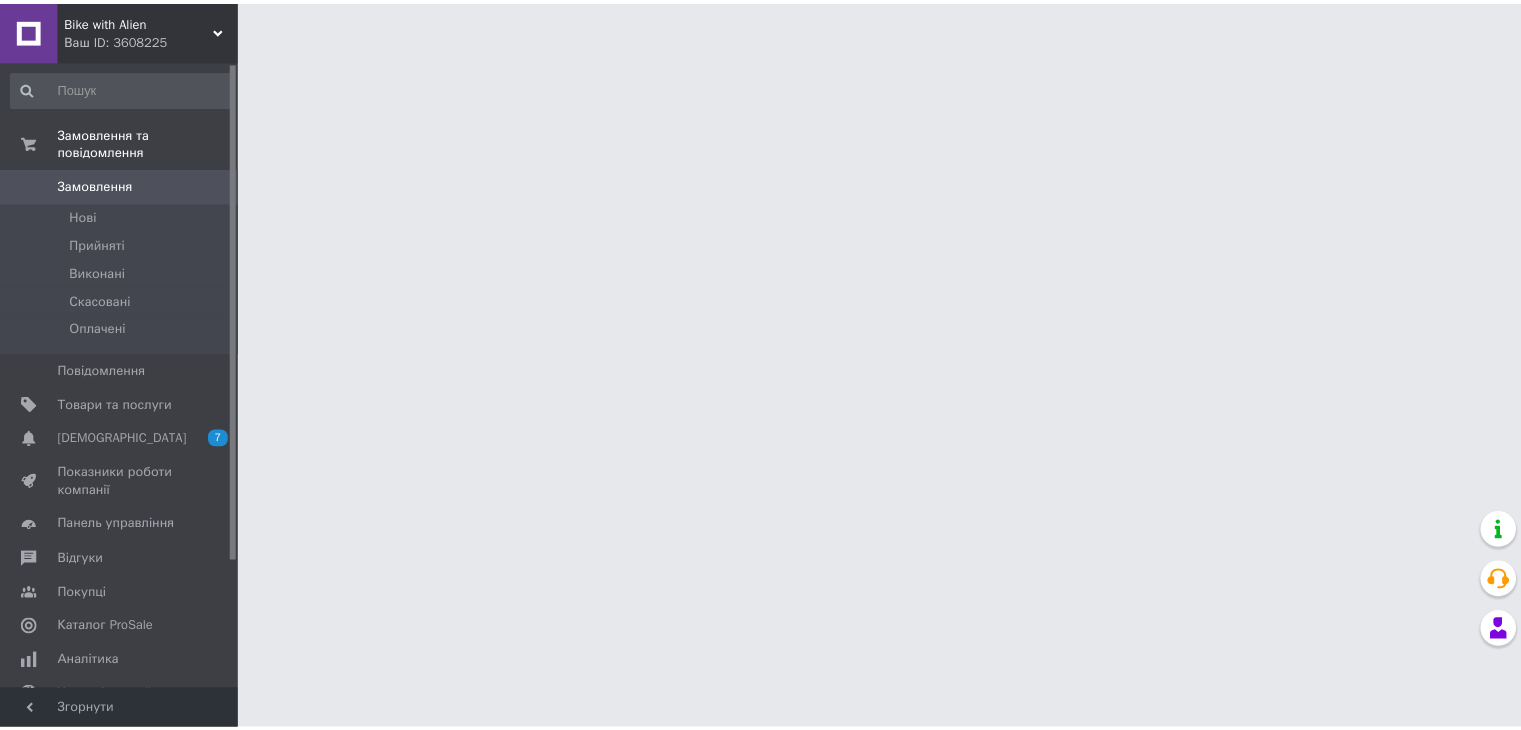 scroll, scrollTop: 0, scrollLeft: 0, axis: both 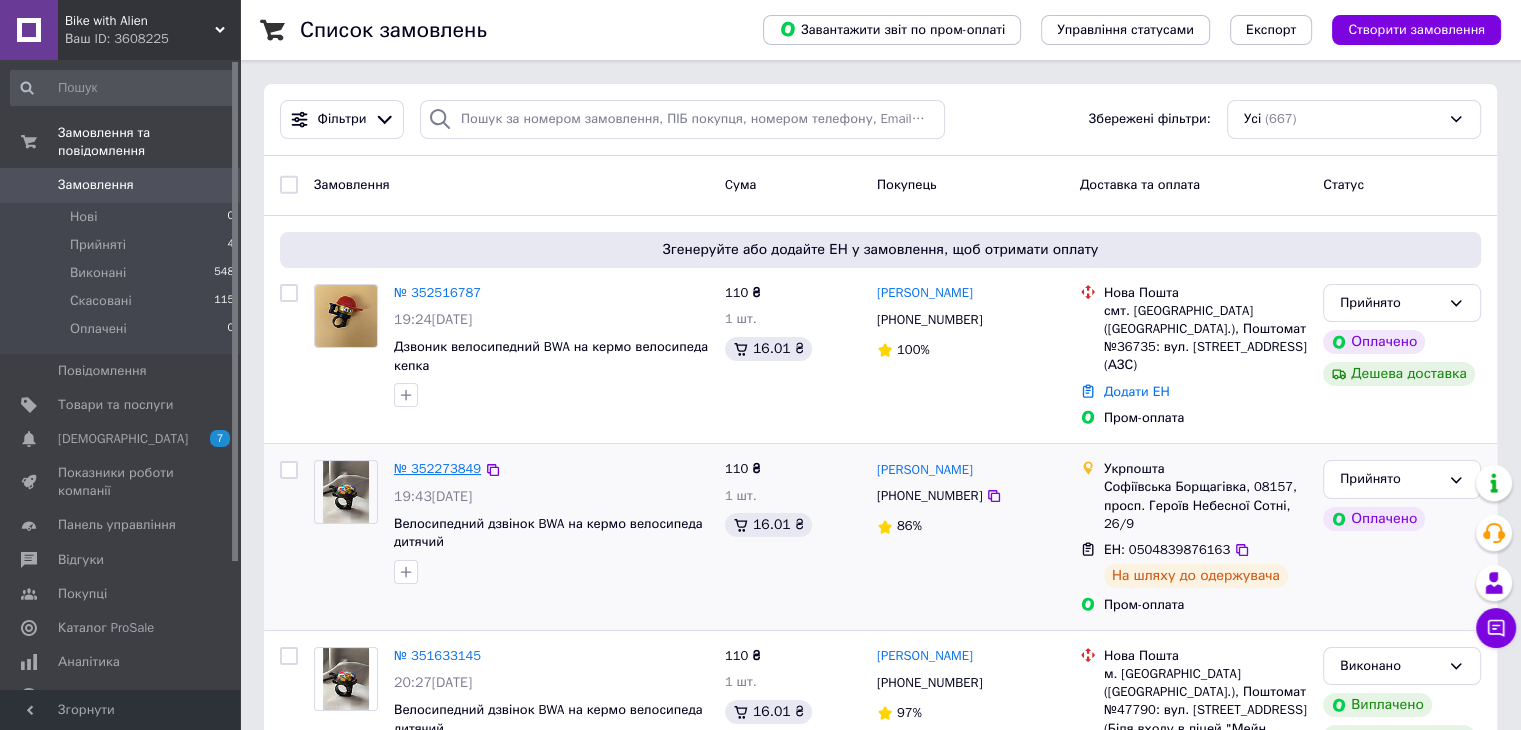 click on "№ 352273849" at bounding box center (437, 468) 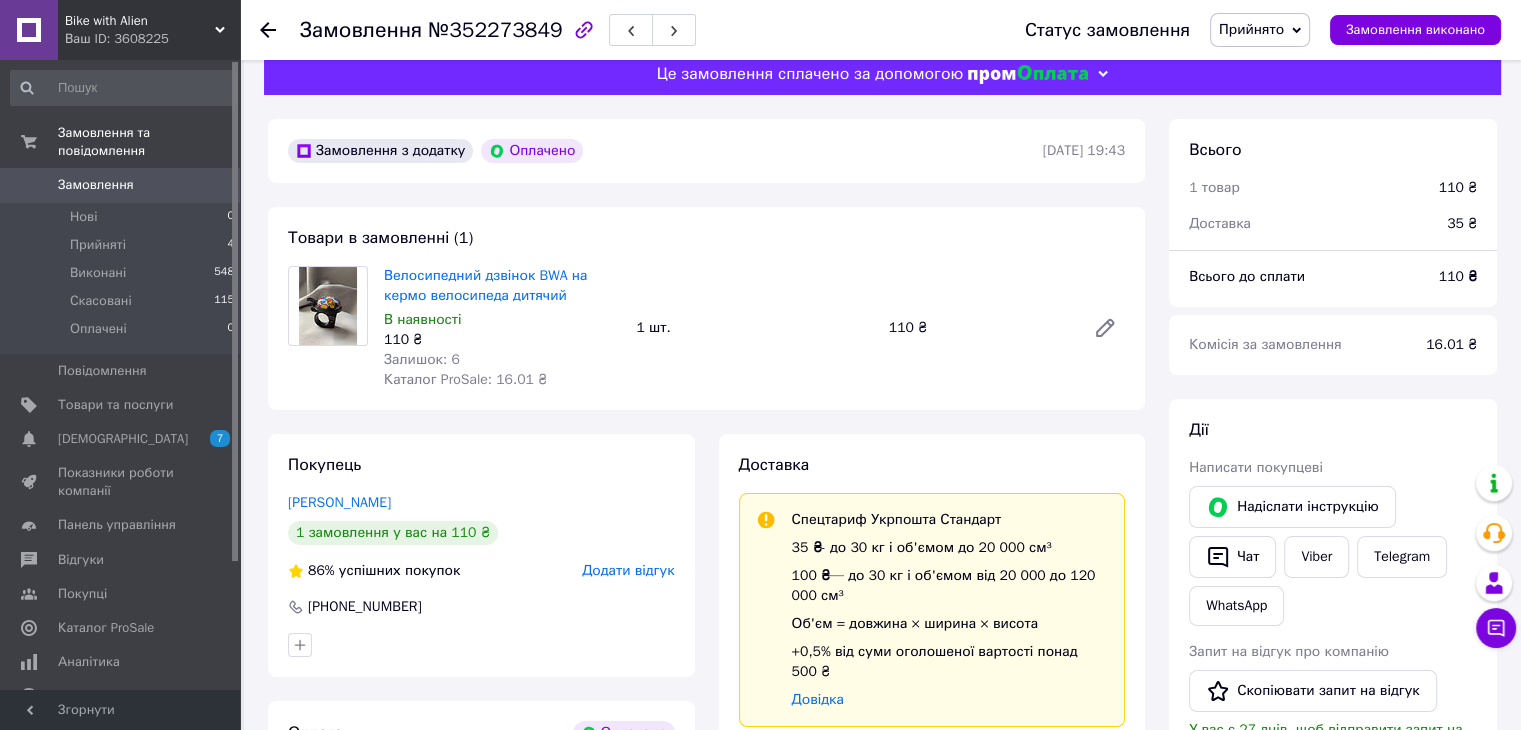 scroll, scrollTop: 0, scrollLeft: 0, axis: both 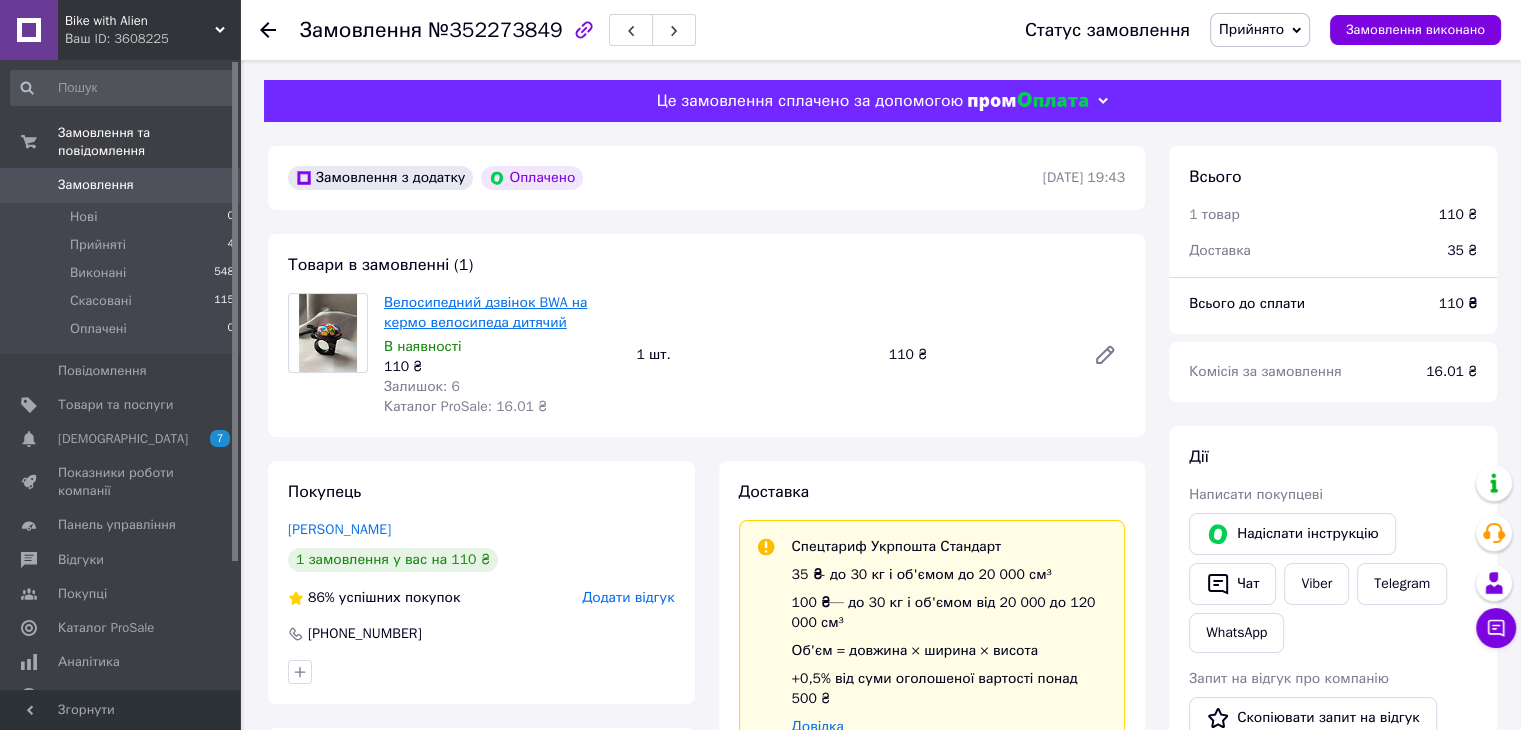click on "Велосипедний дзвінок BWA на кермо велосипеда дитячий" at bounding box center [485, 312] 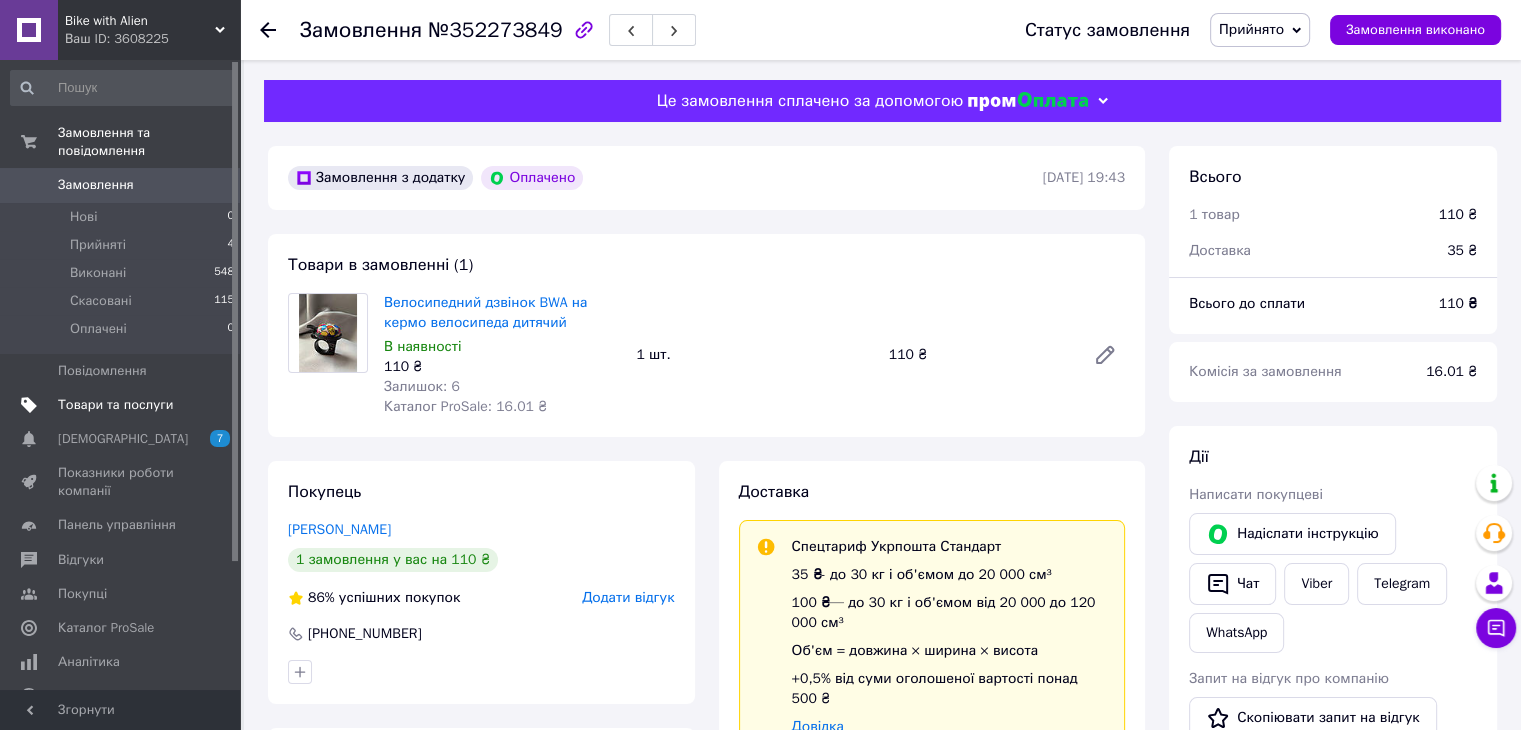 click on "Товари та послуги" at bounding box center [115, 405] 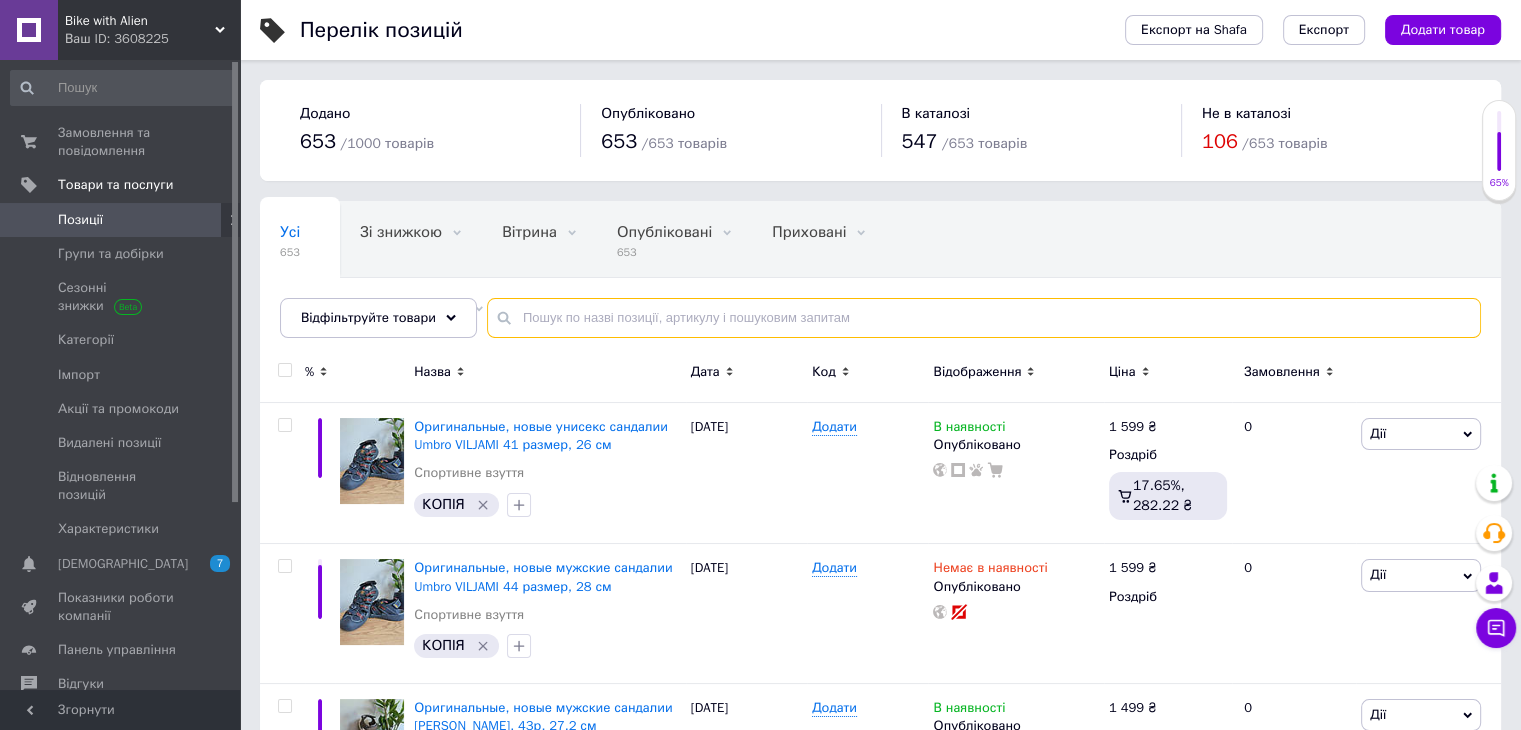 click at bounding box center (984, 318) 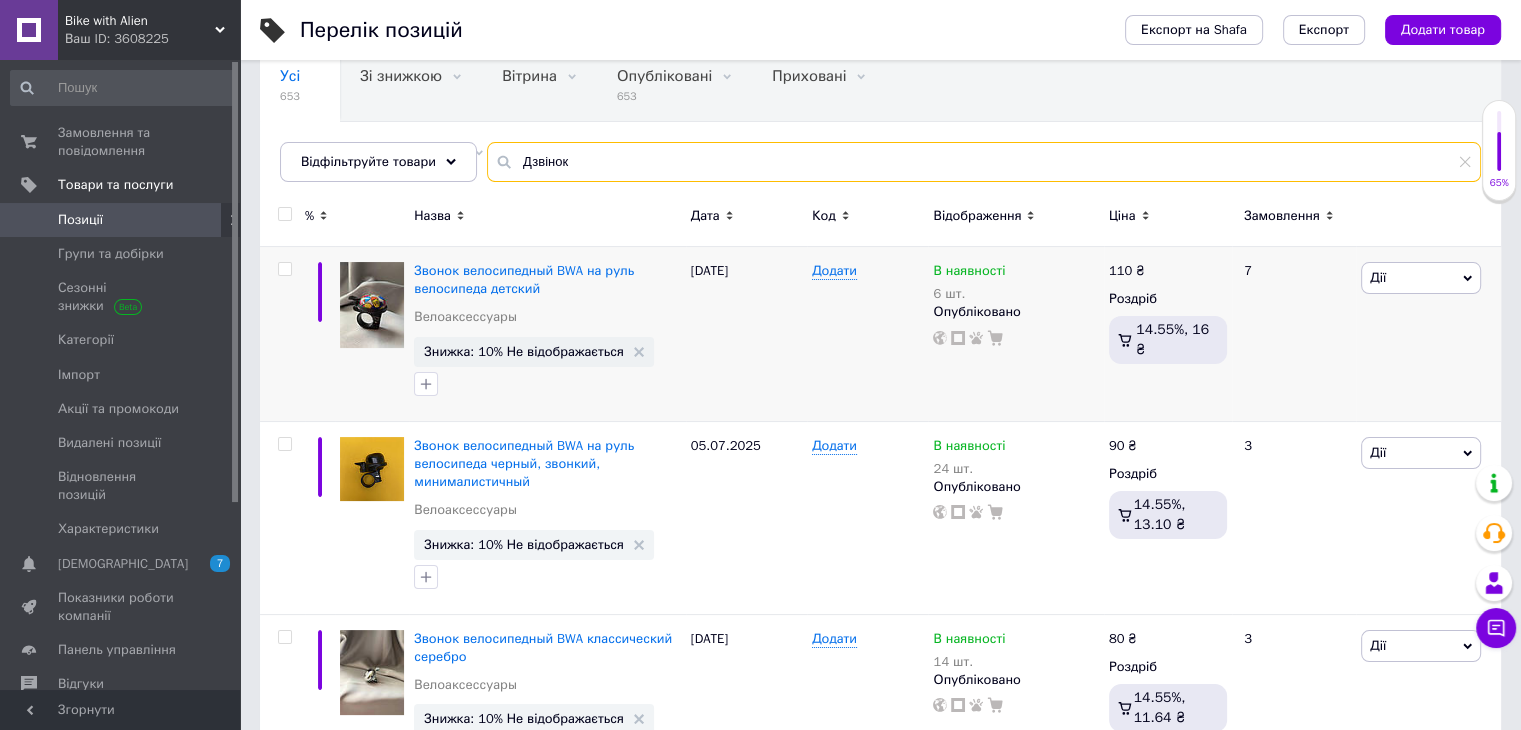 scroll, scrollTop: 200, scrollLeft: 0, axis: vertical 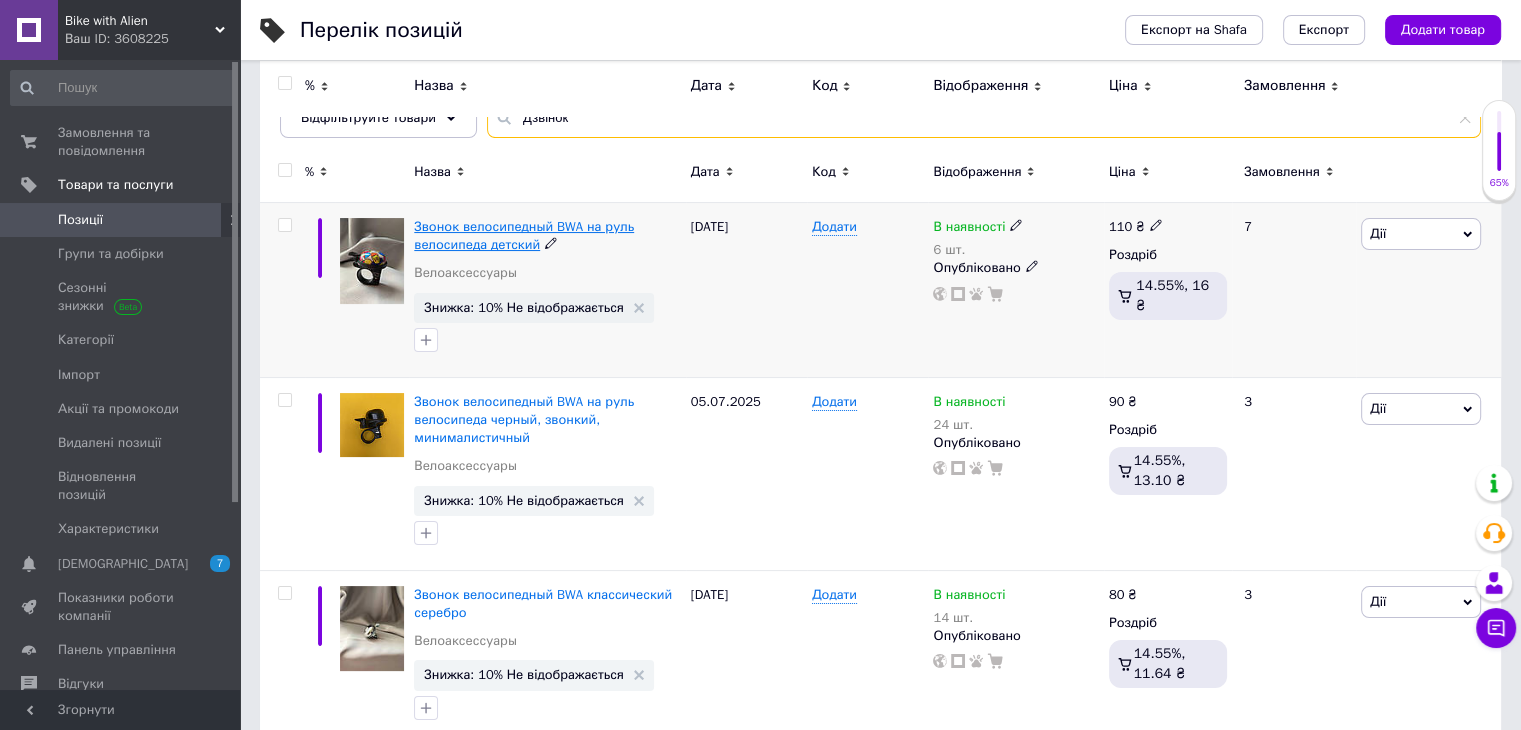 type on "Дзвінок" 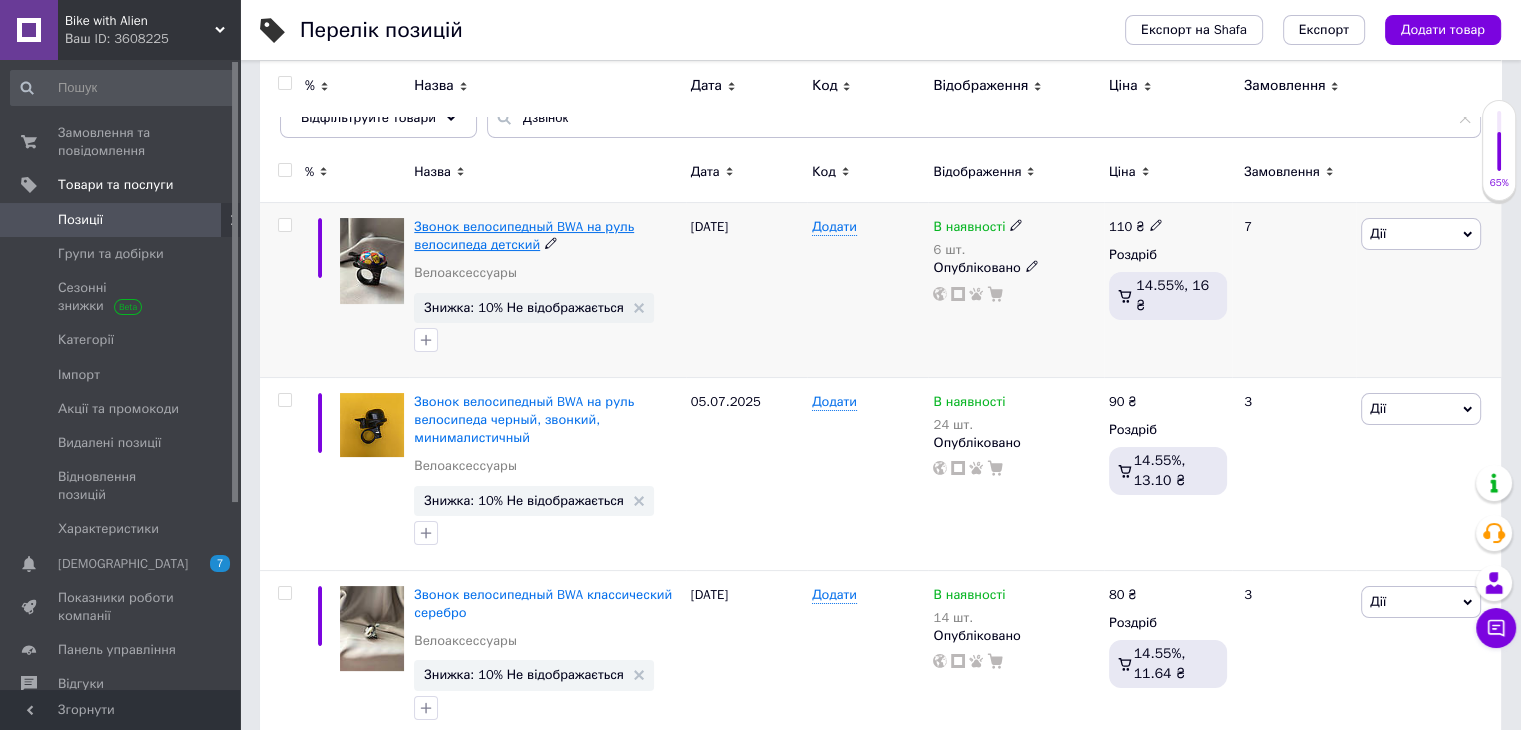 click on "Звонок велосипедный BWA на руль велосипеда детский" at bounding box center [524, 235] 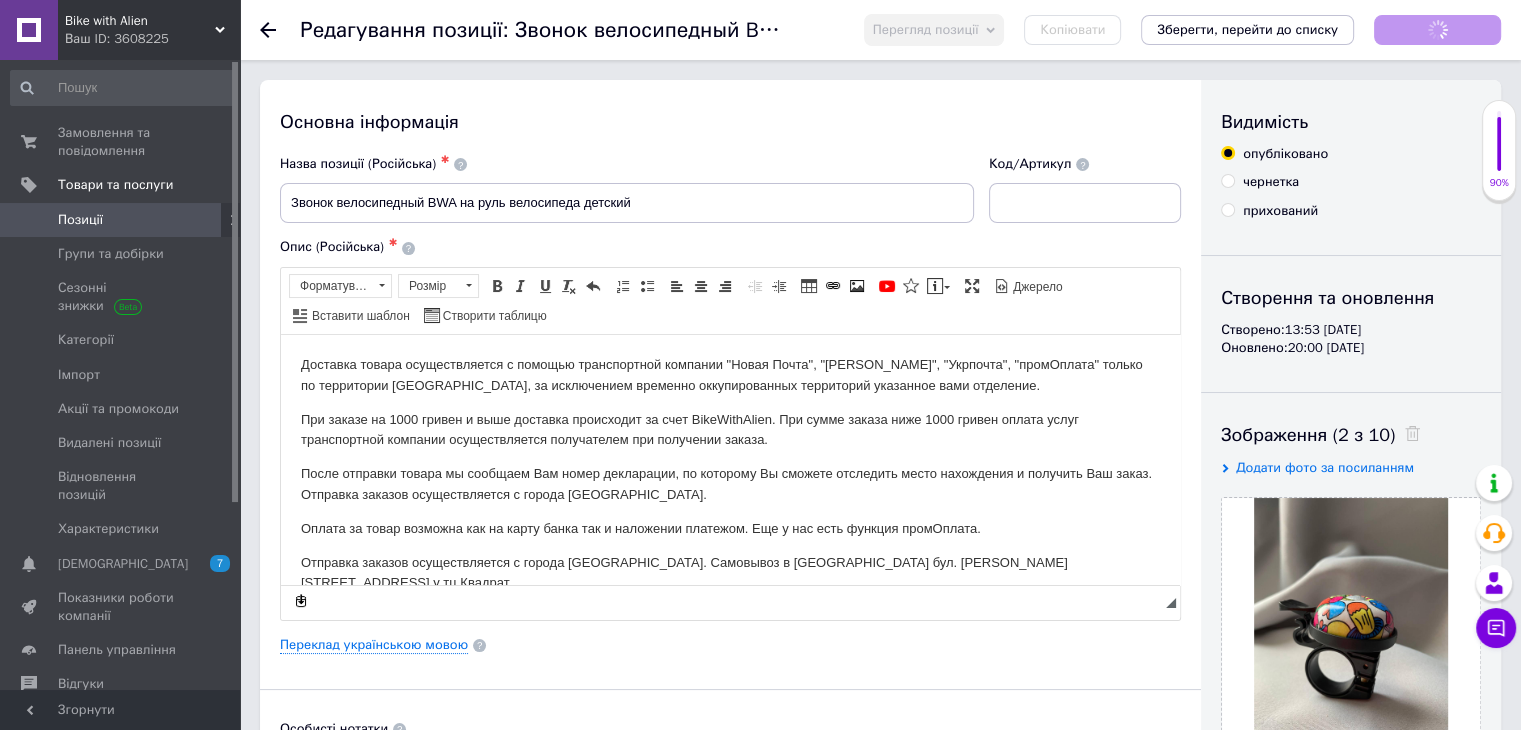scroll, scrollTop: 0, scrollLeft: 0, axis: both 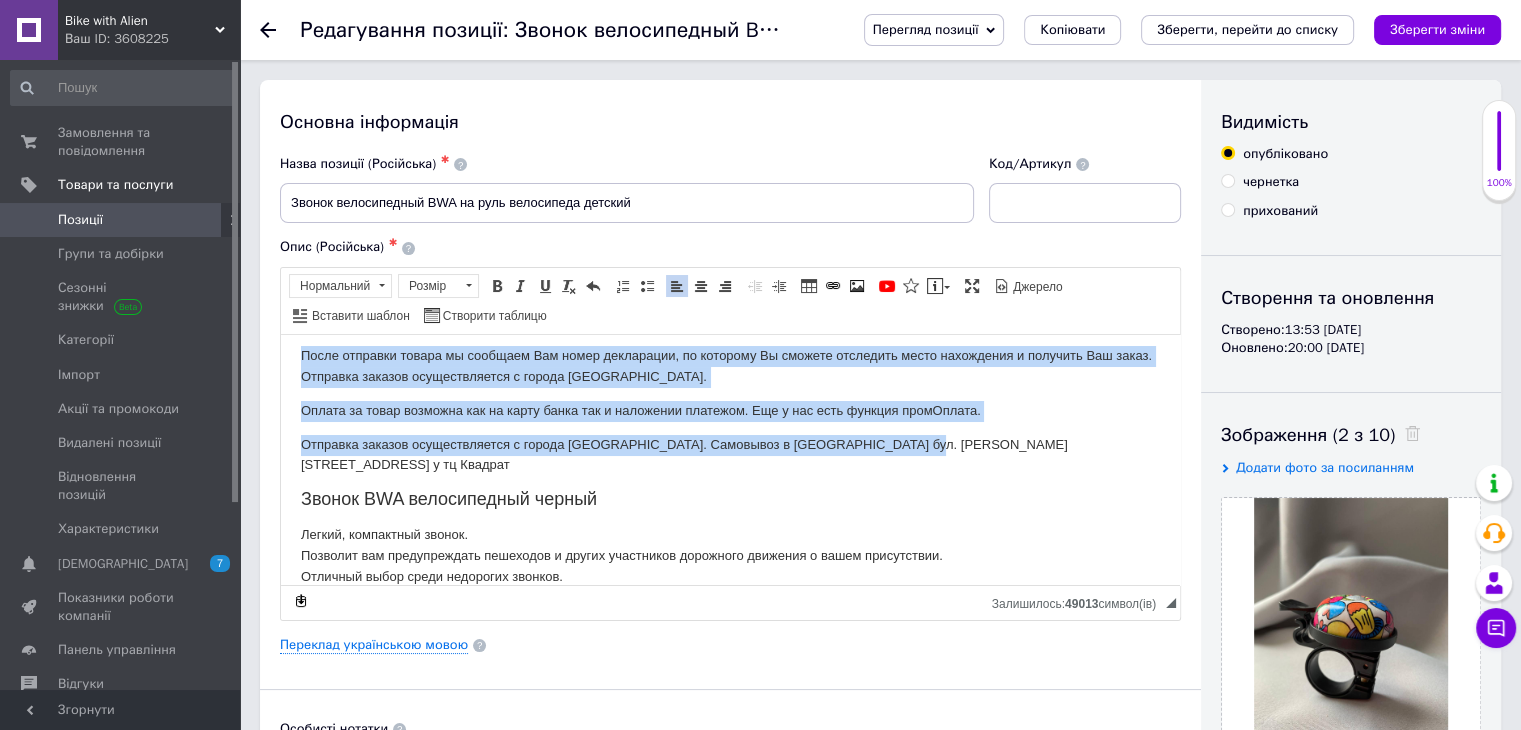 drag, startPoint x: 297, startPoint y: 360, endPoint x: 937, endPoint y: 443, distance: 645.3596 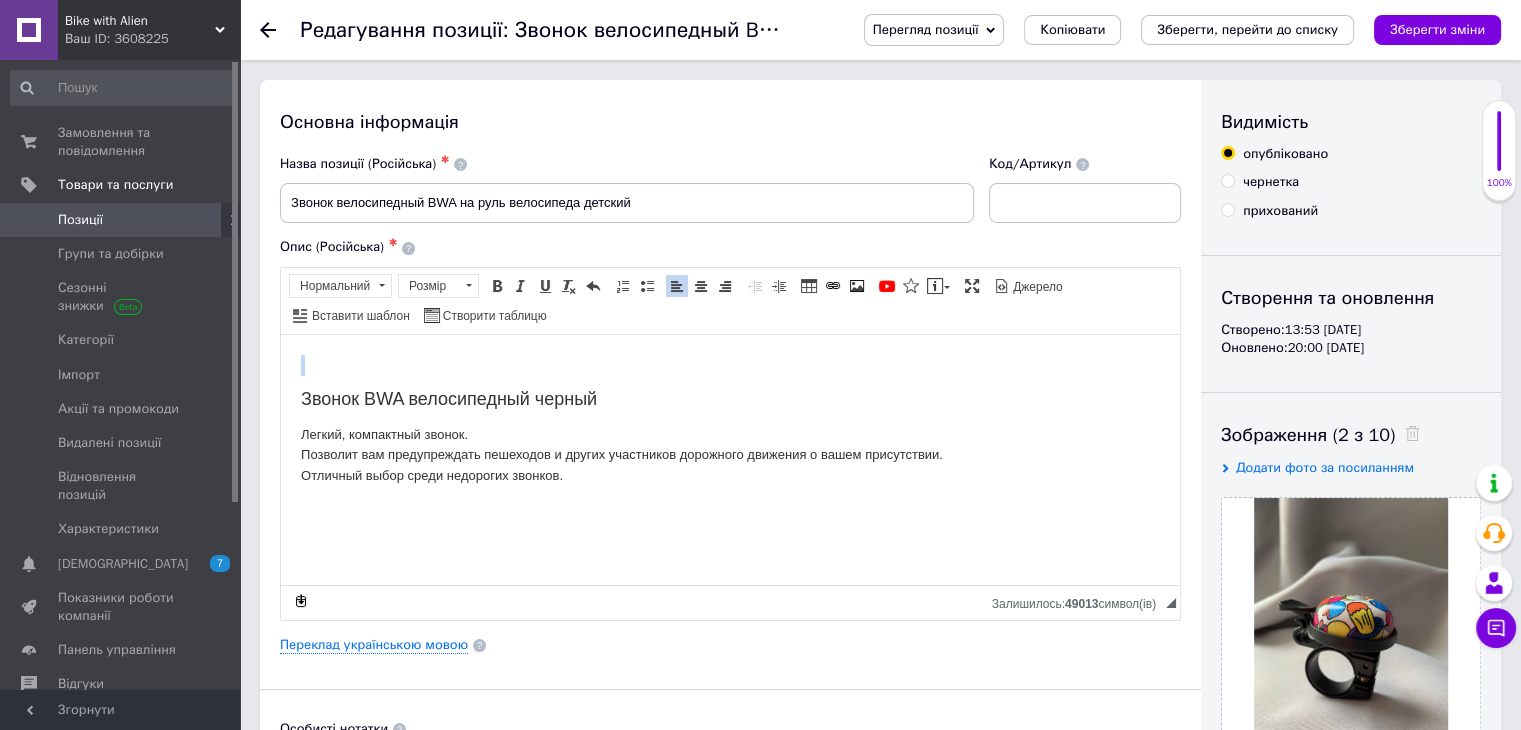 scroll, scrollTop: 0, scrollLeft: 0, axis: both 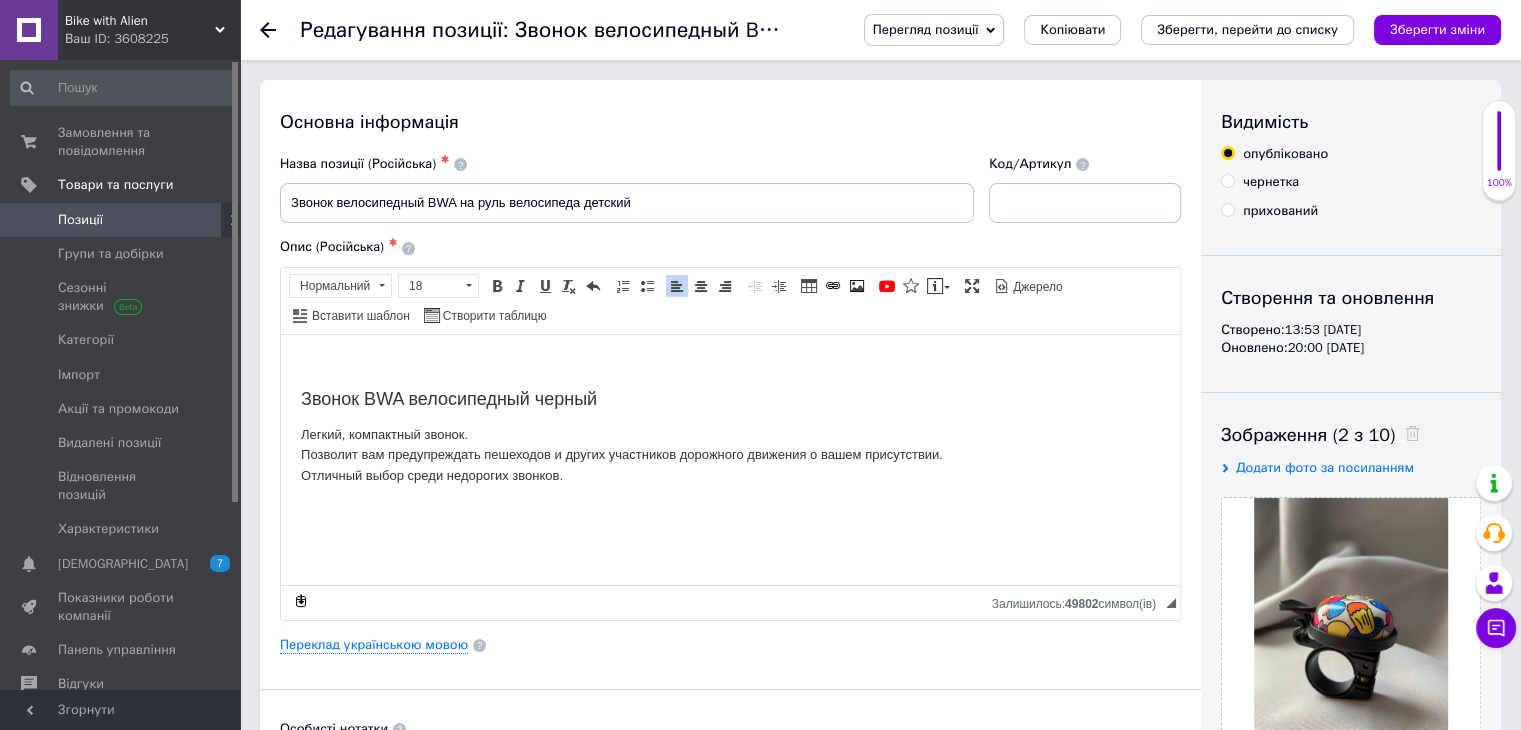 click on "Звонок BWA велосипедный черный Легкий, компактный звонок. Позволит вам предупреждать пешеходов и других участников дорожного движения о вашем присутствии. Отличный выбор среди недорогих звонков." at bounding box center (730, 420) 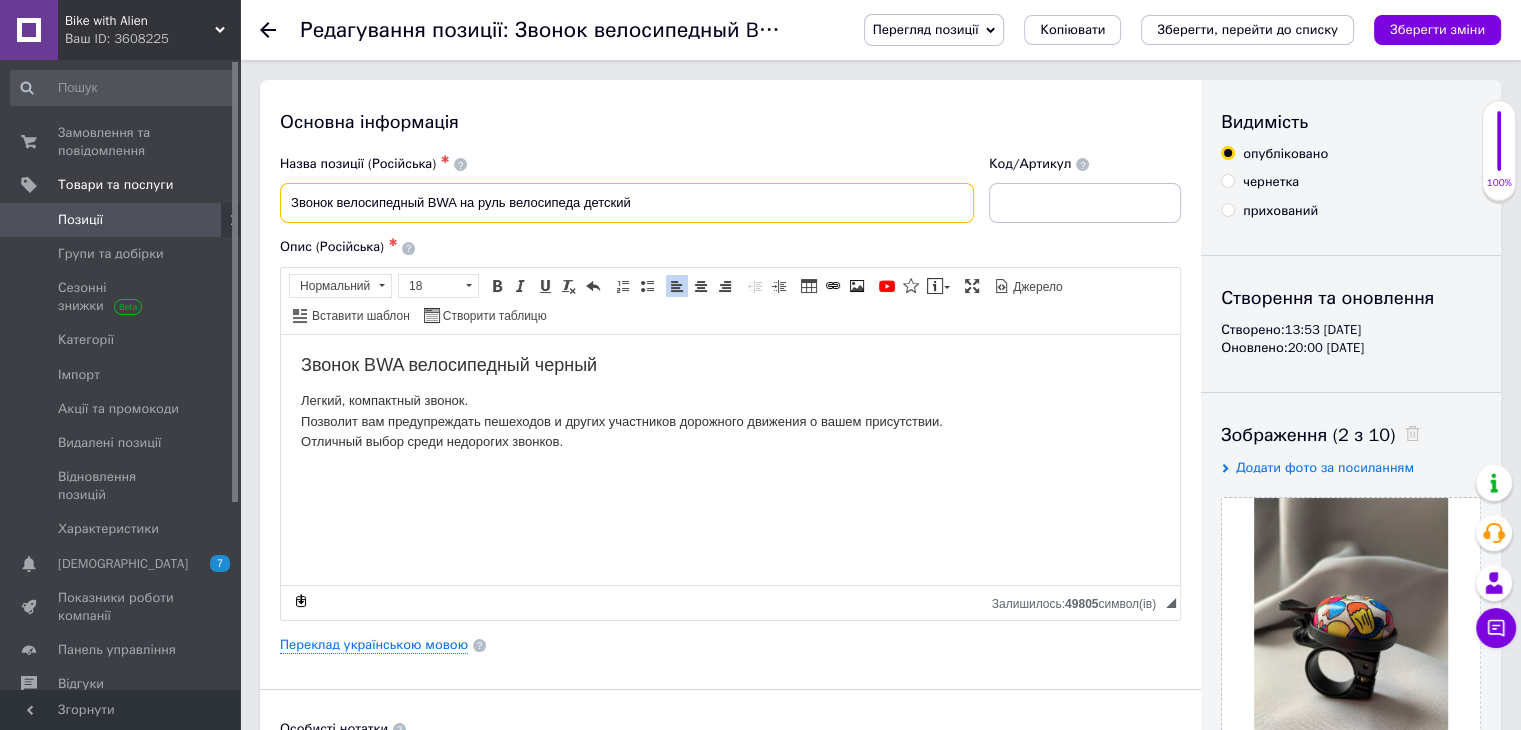 drag, startPoint x: 585, startPoint y: 200, endPoint x: 720, endPoint y: 199, distance: 135.00371 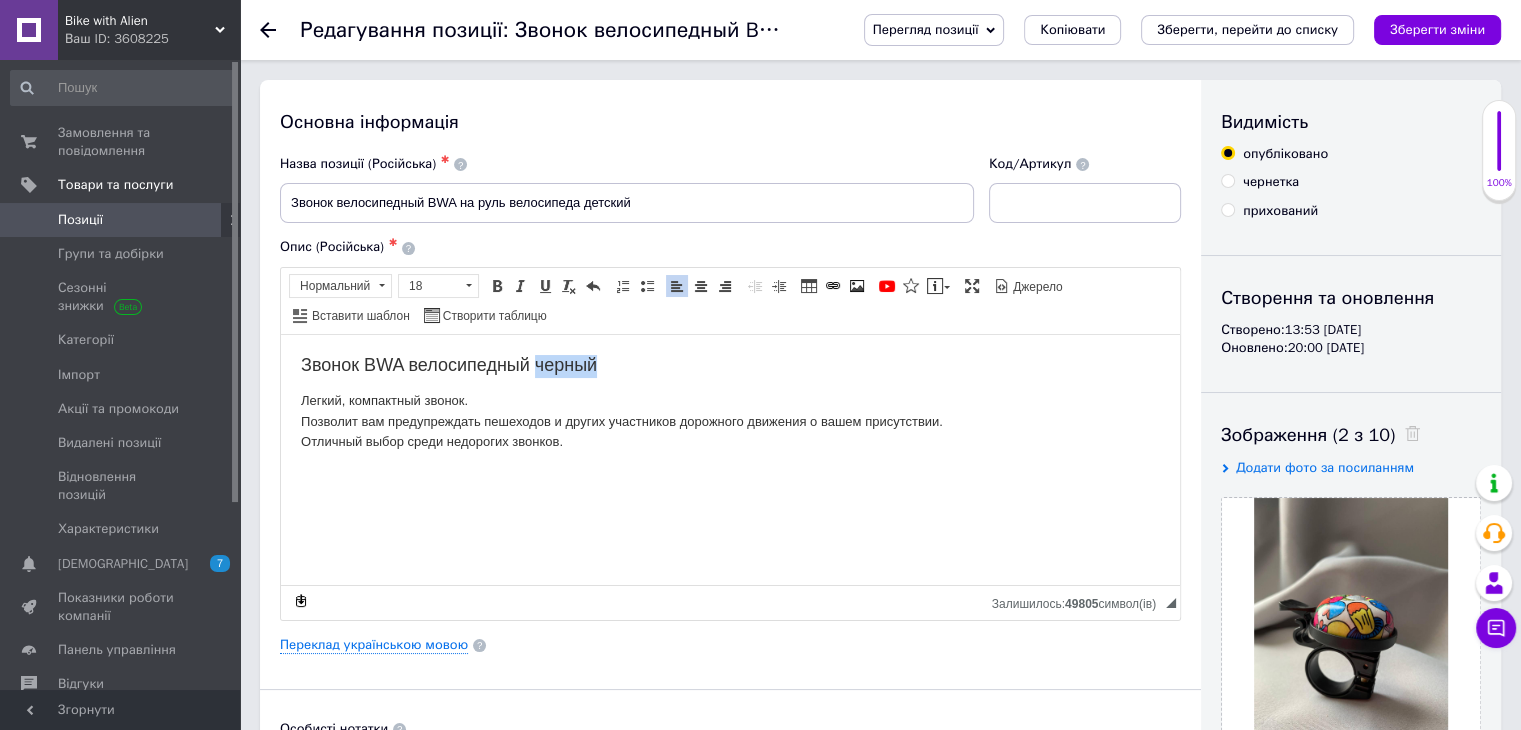 drag, startPoint x: 533, startPoint y: 365, endPoint x: 669, endPoint y: 368, distance: 136.03308 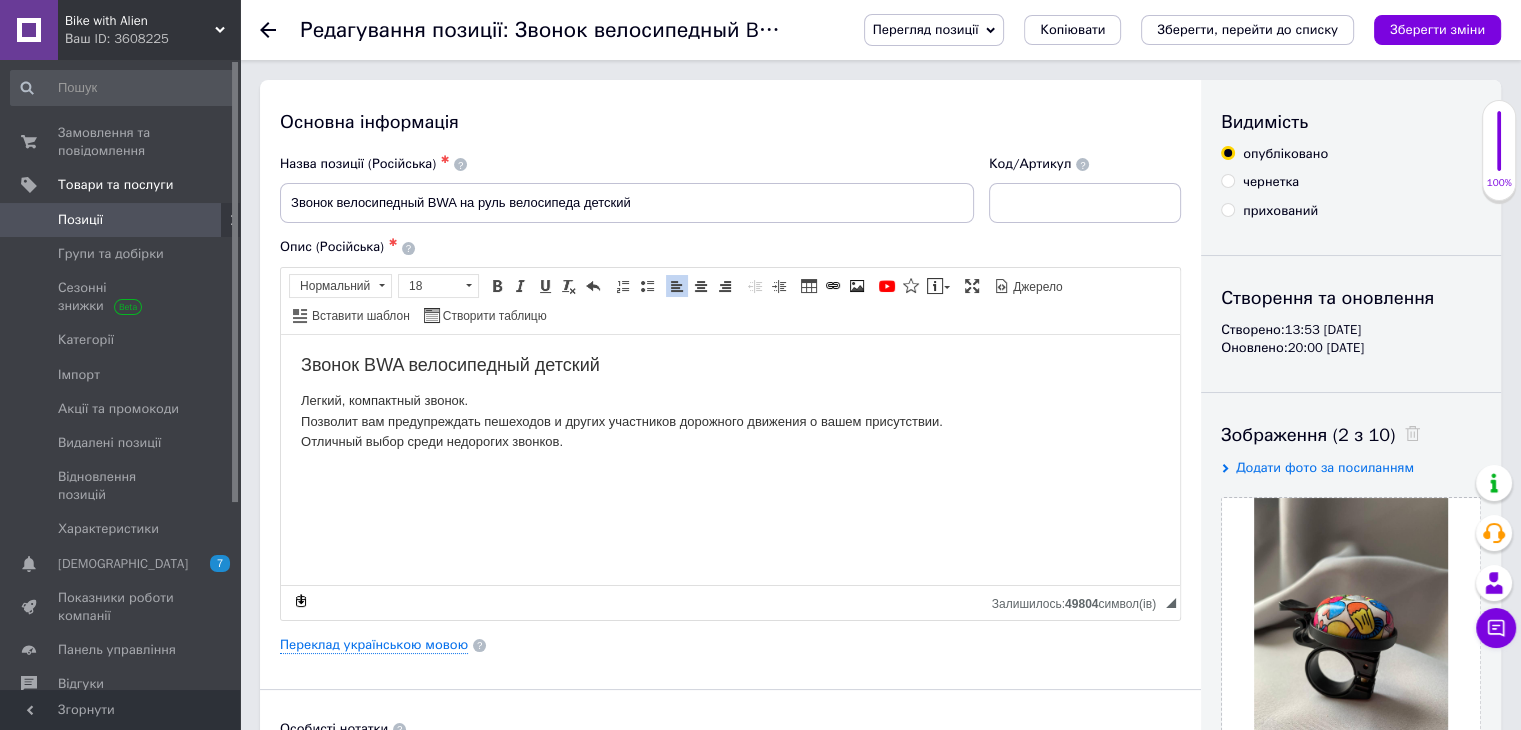 click on "Легкий, компактный звонок. Позволит вам предупреждать пешеходов и других участников дорожного движения о вашем присутствии. Отличный выбор среди недорогих звонков." at bounding box center (730, 421) 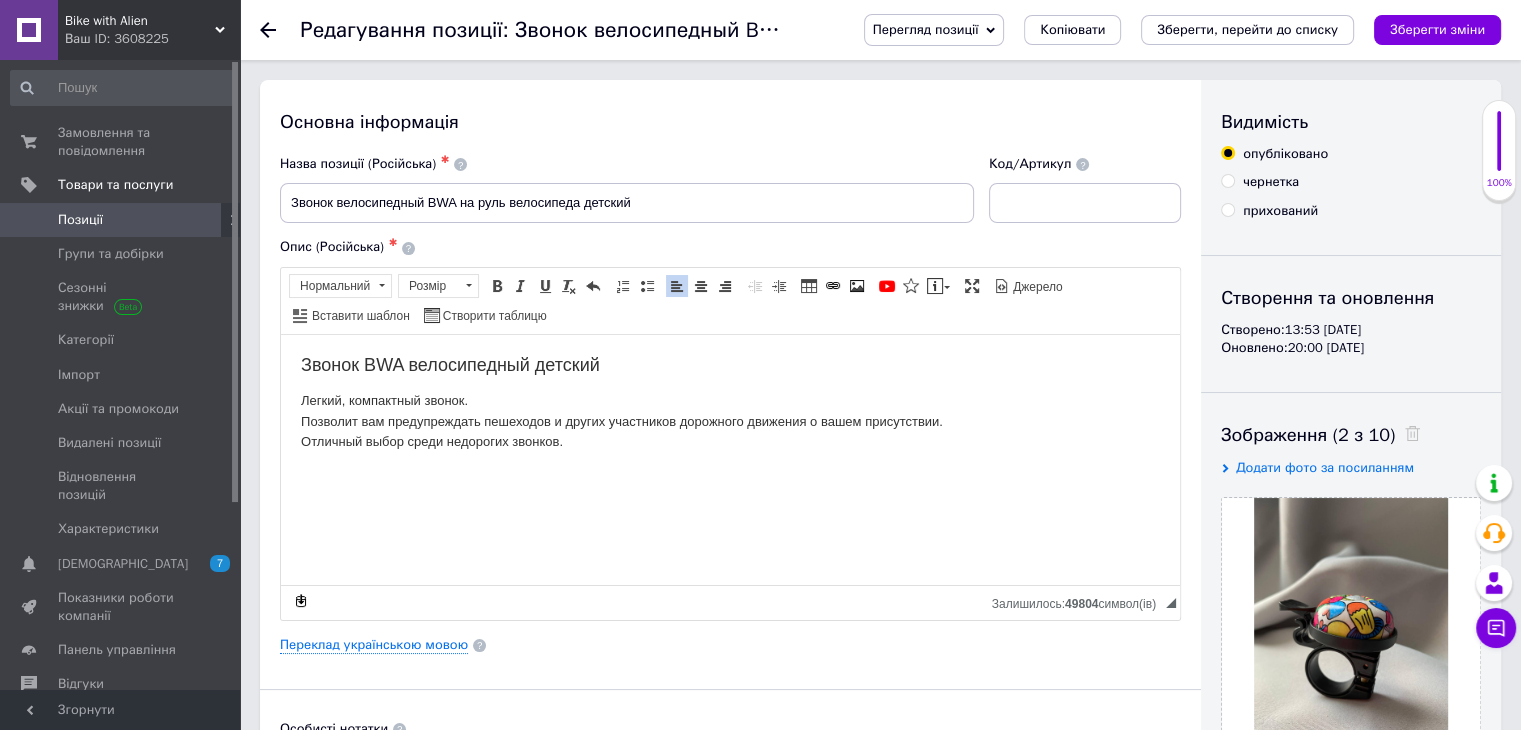 type 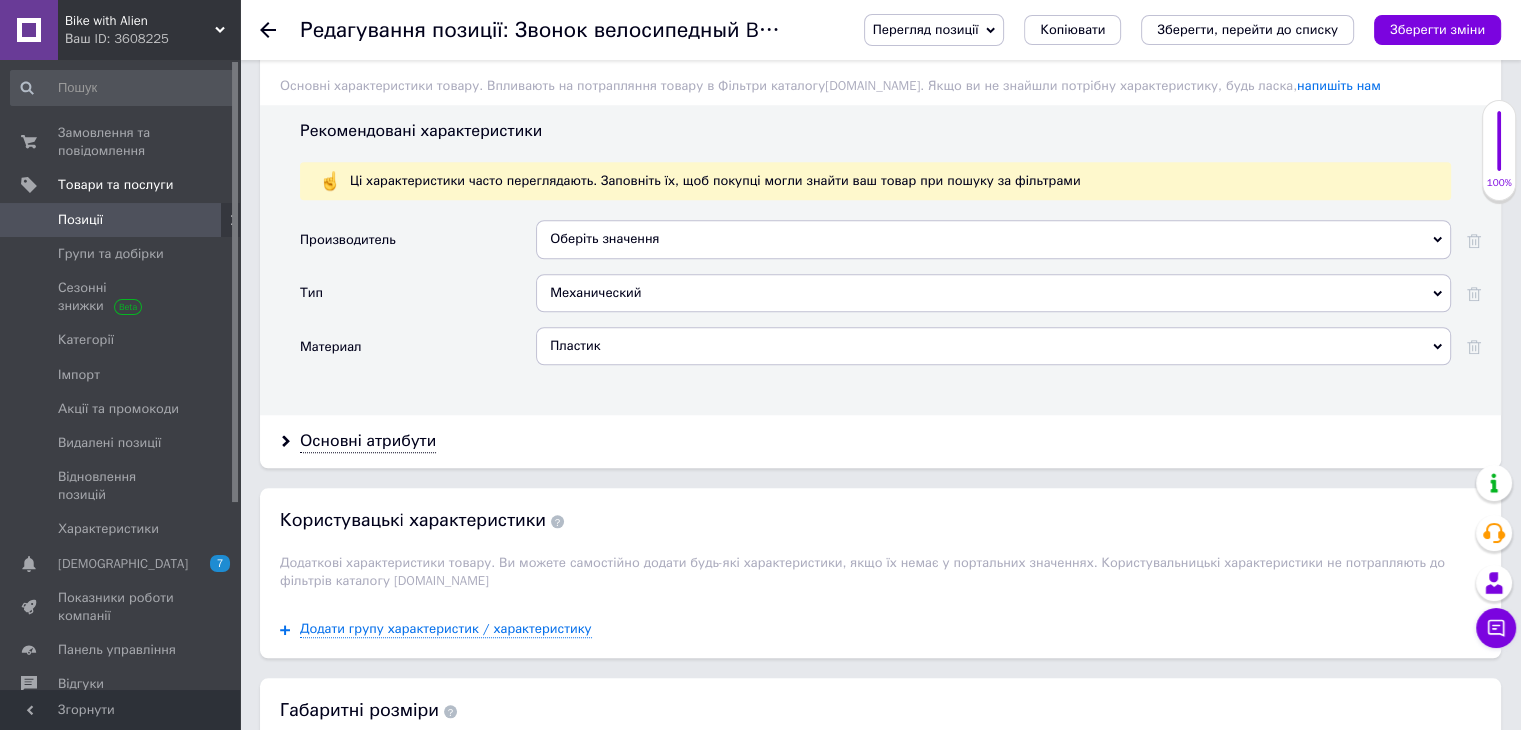 scroll, scrollTop: 1800, scrollLeft: 0, axis: vertical 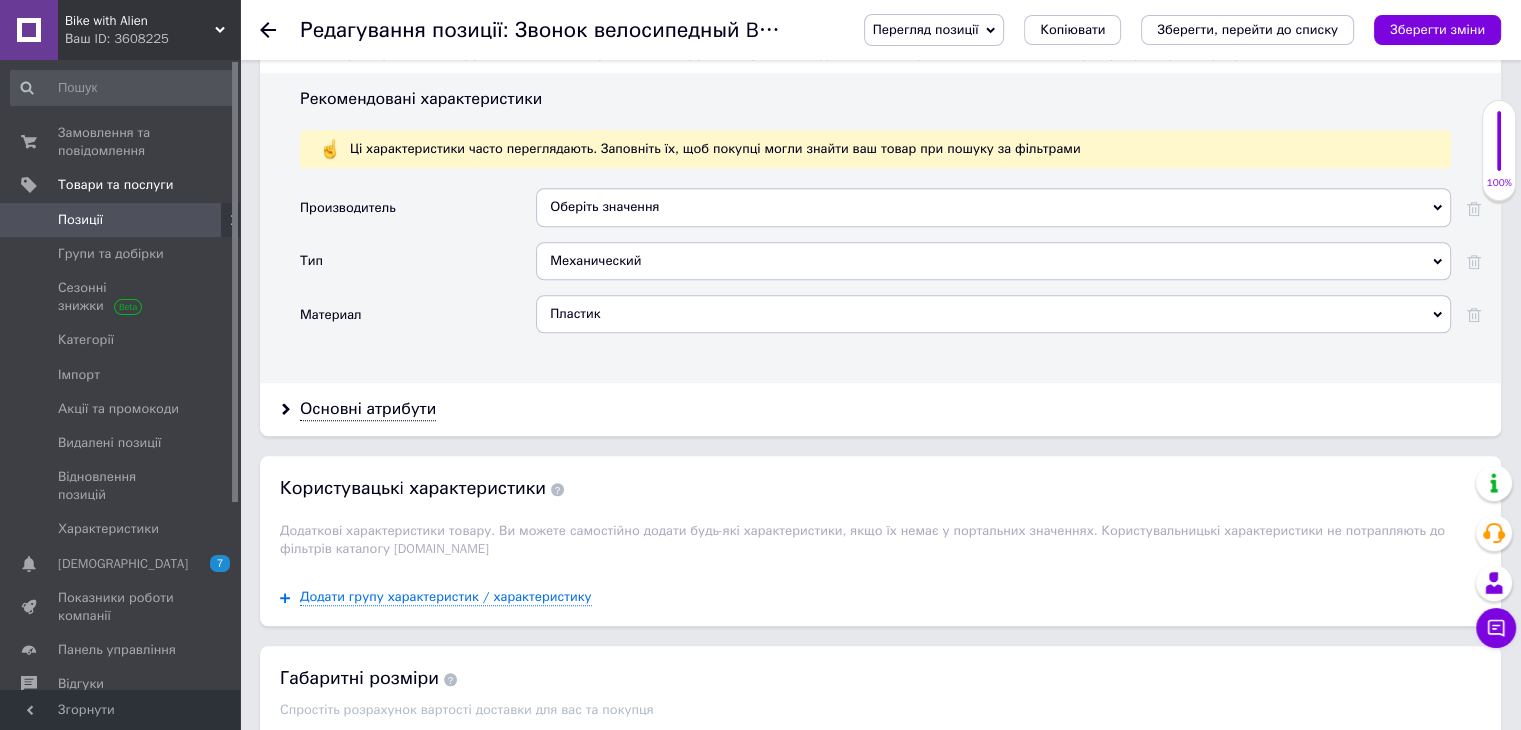 click on "Основні атрибути" at bounding box center [880, 409] 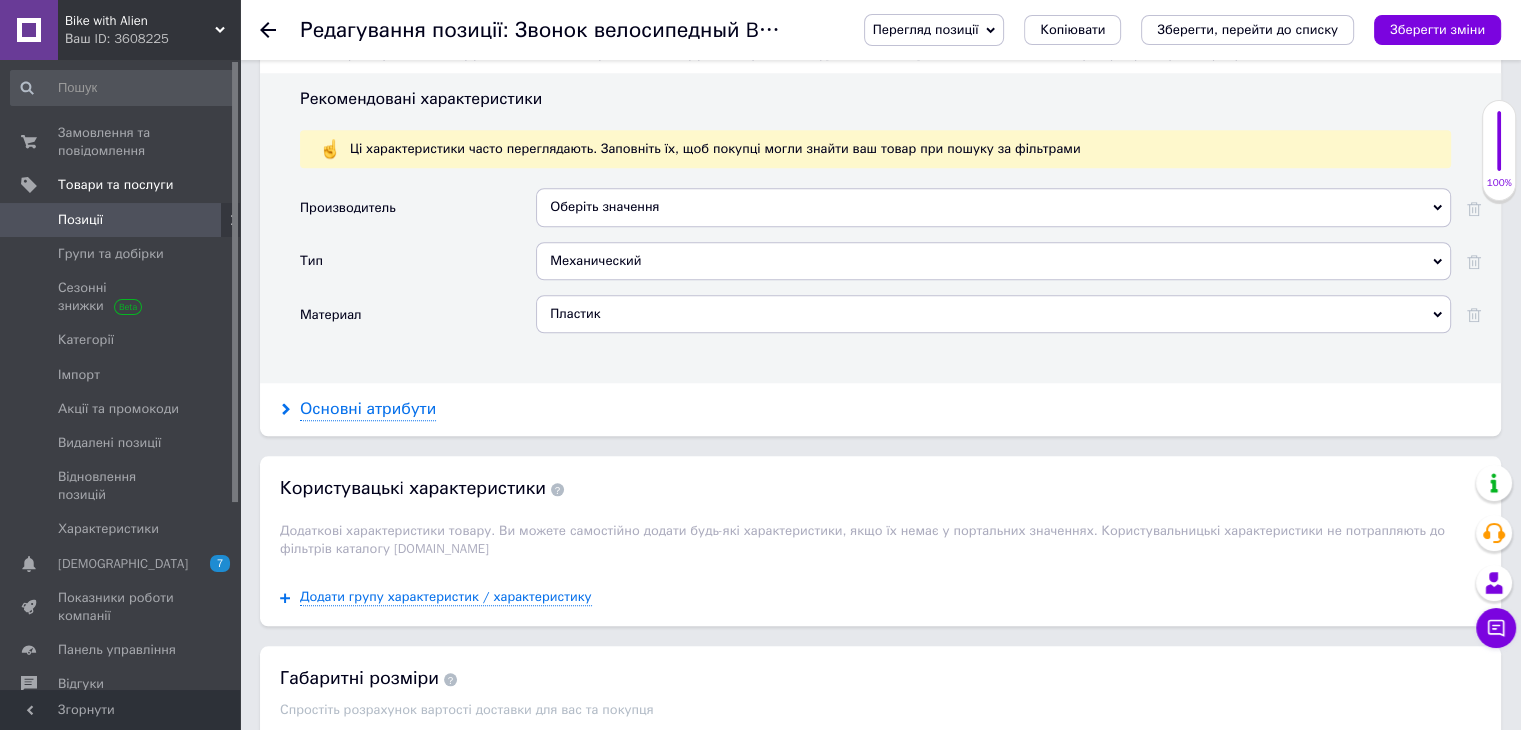 click on "Основні атрибути" at bounding box center (368, 409) 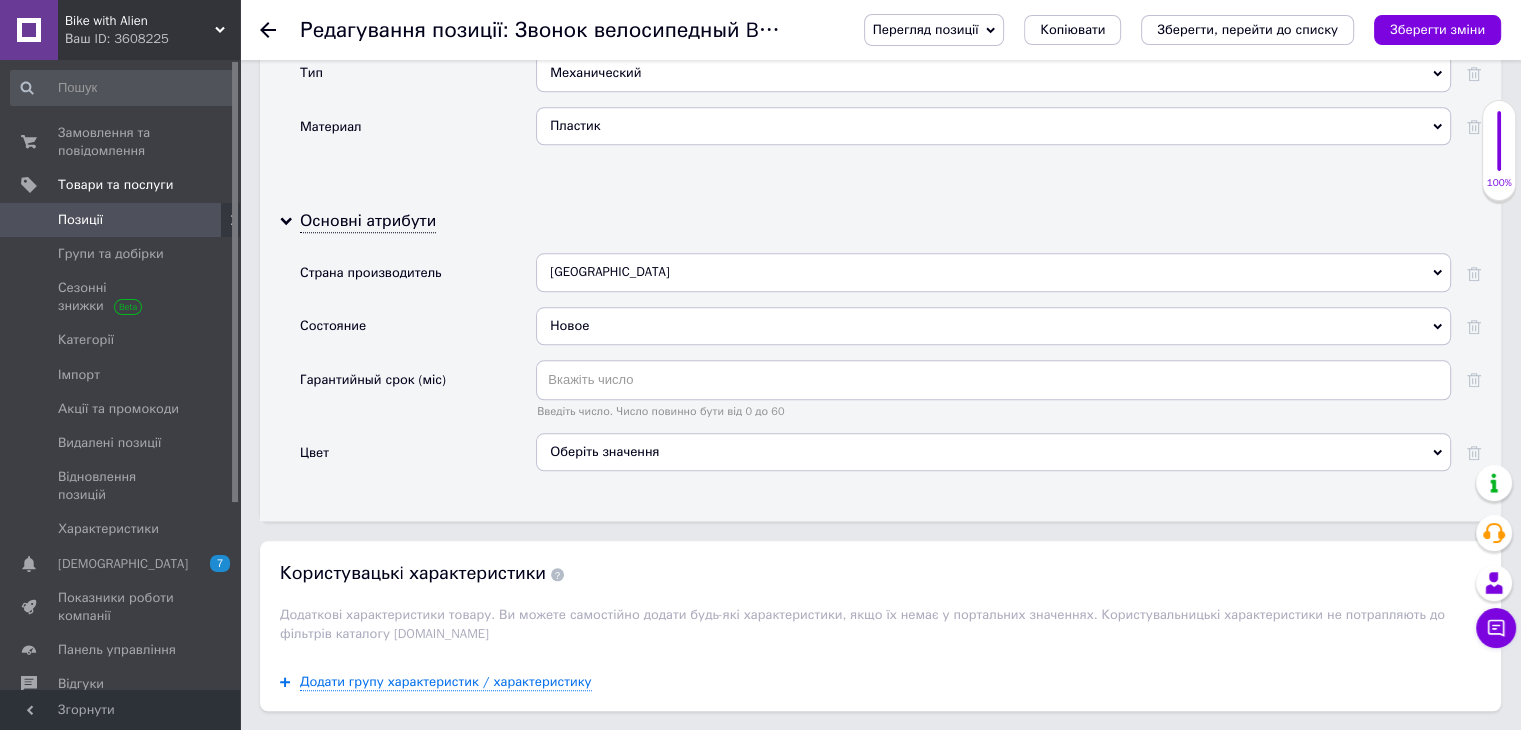 scroll, scrollTop: 2000, scrollLeft: 0, axis: vertical 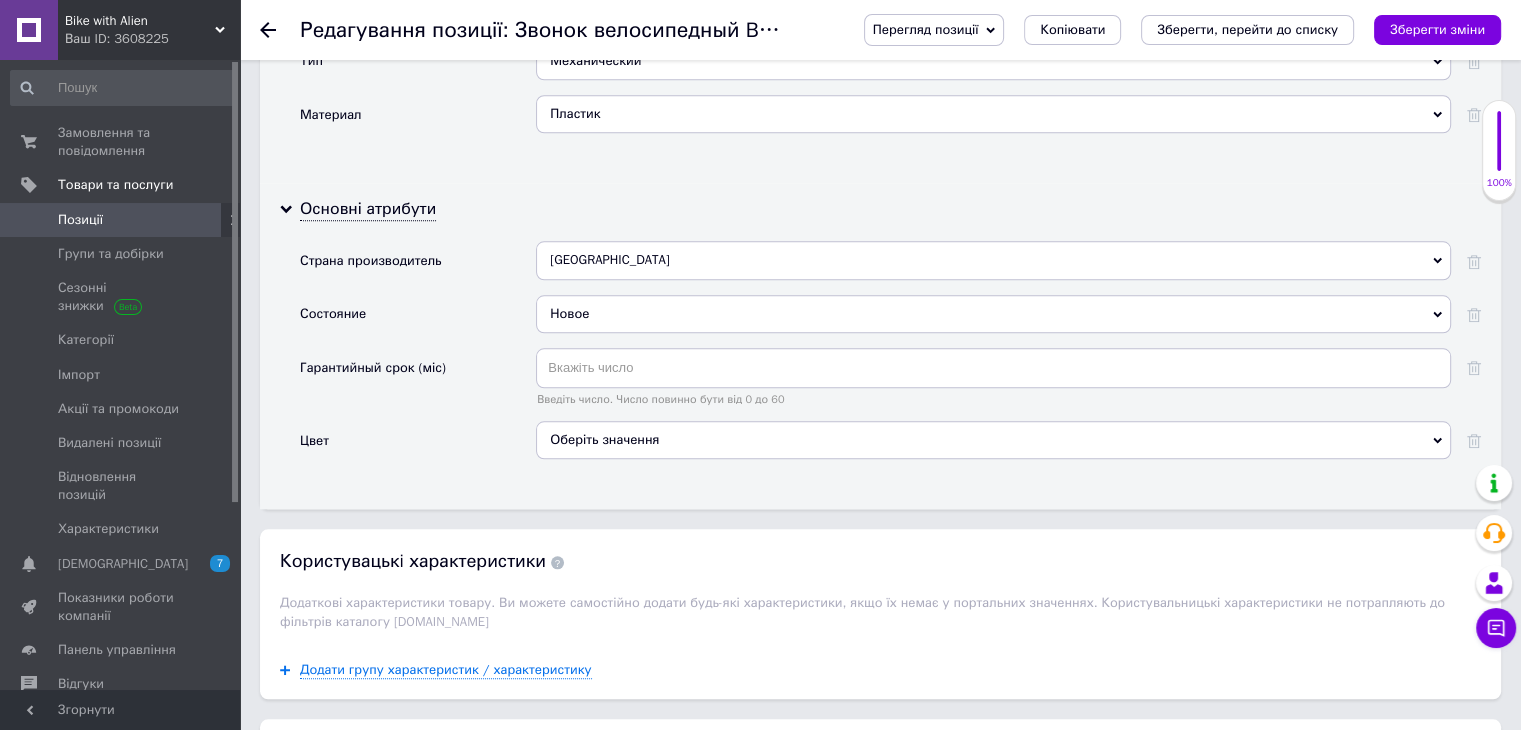 click on "Оберіть значення" at bounding box center (993, 440) 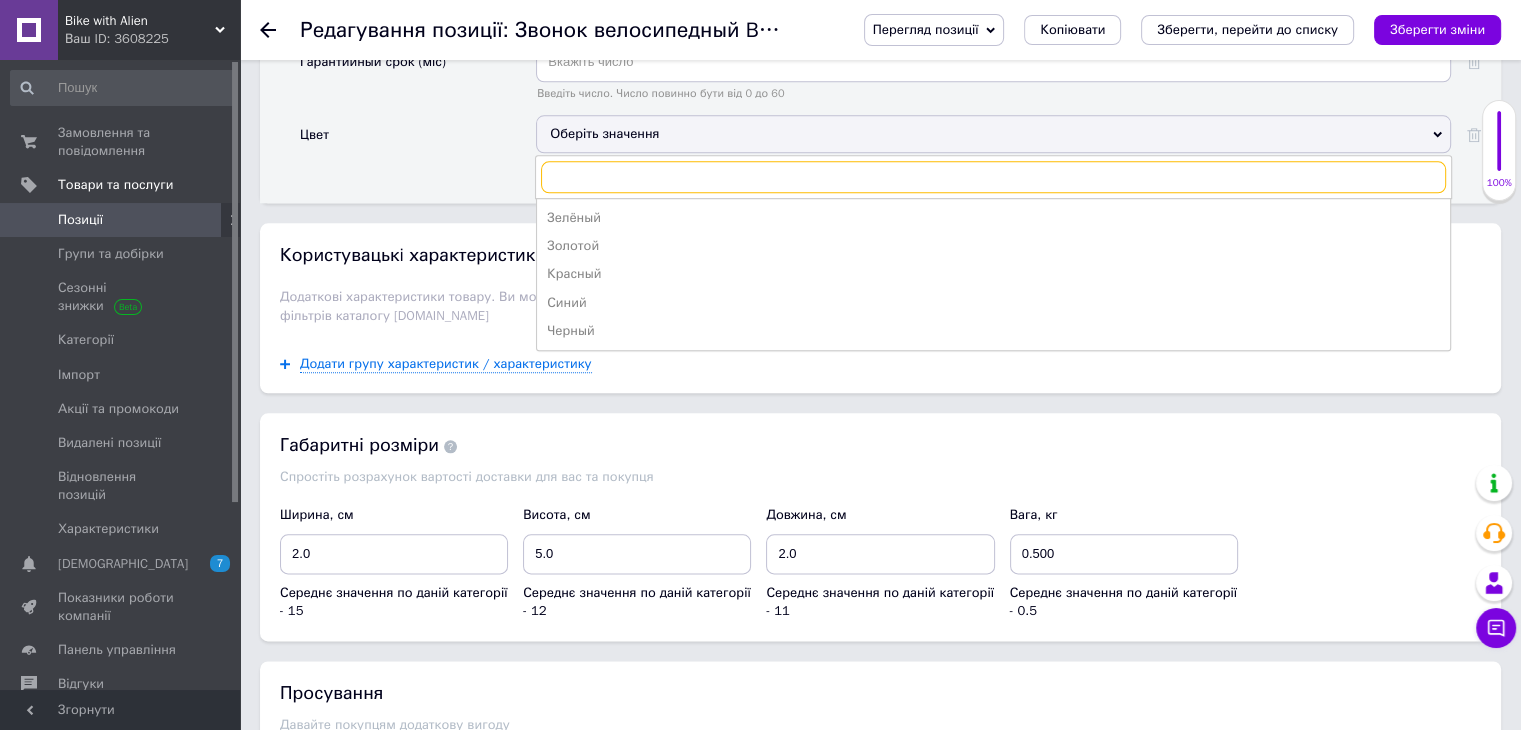 scroll, scrollTop: 2100, scrollLeft: 0, axis: vertical 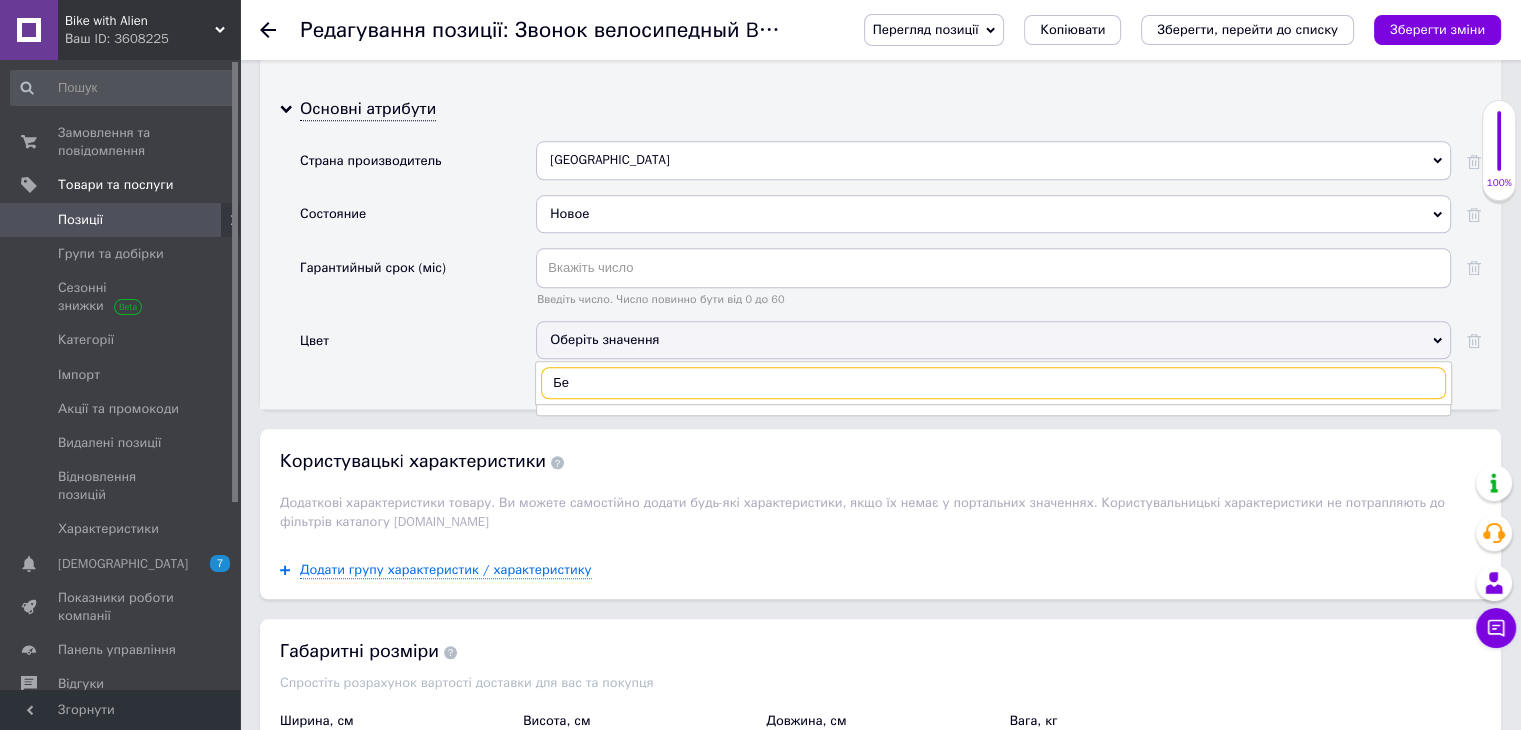 type on "Б" 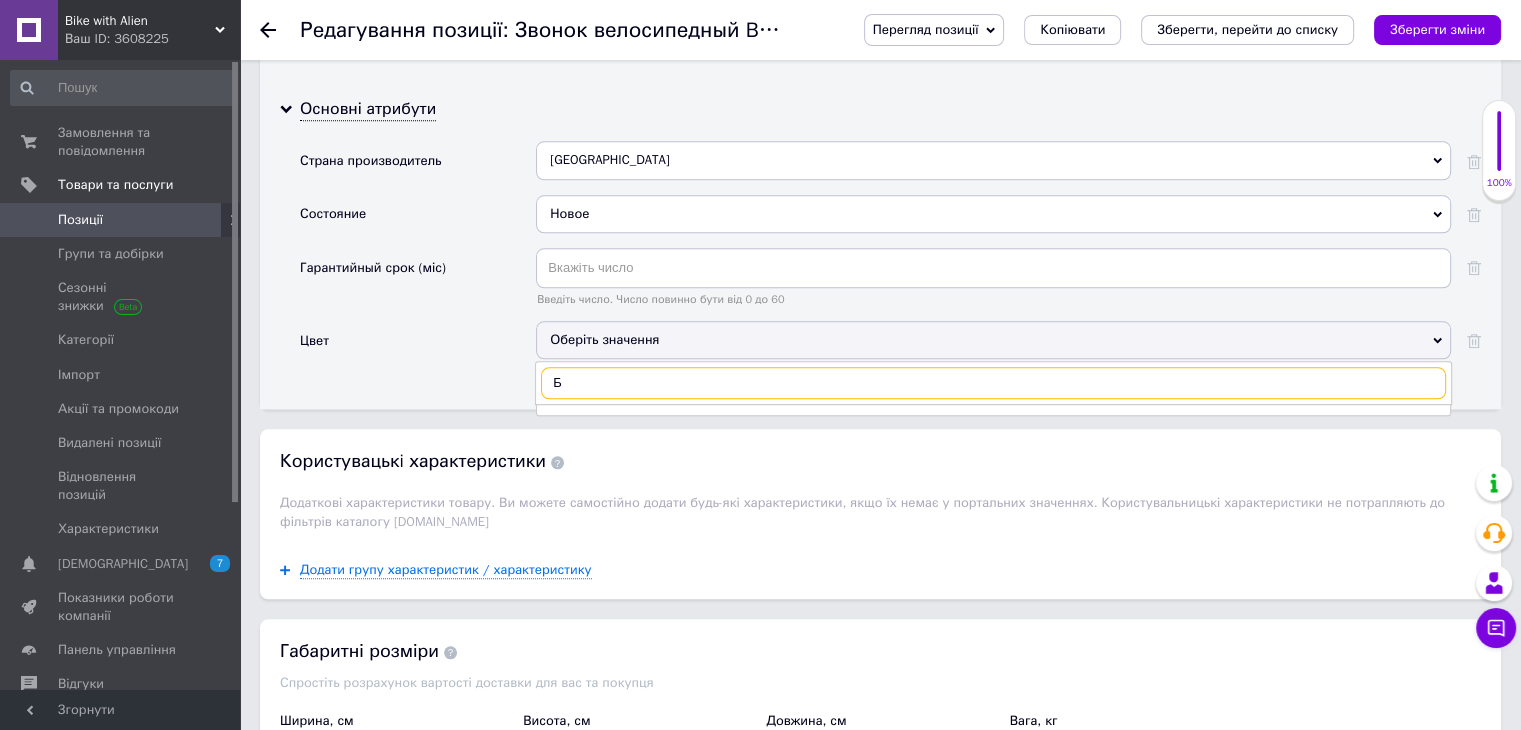 type 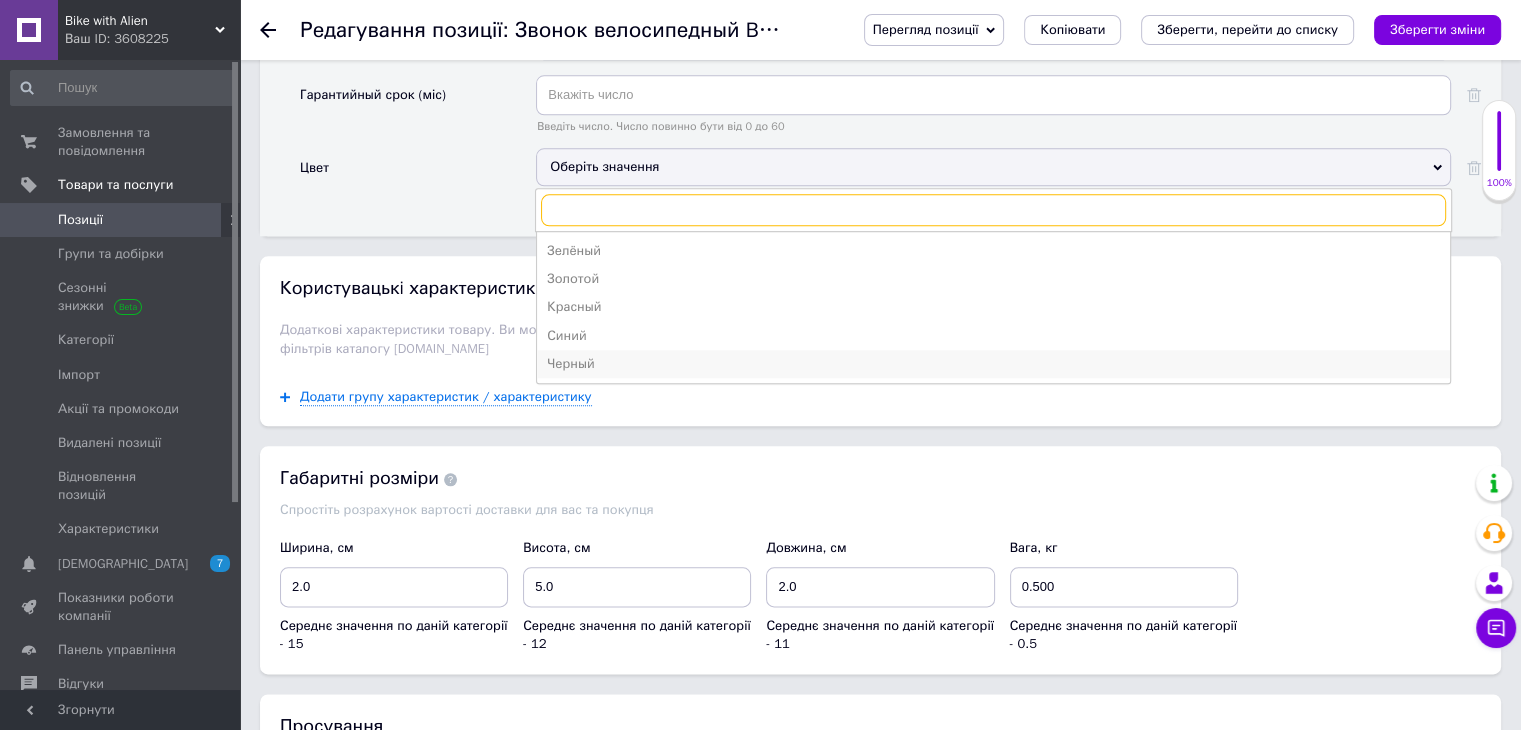scroll, scrollTop: 2300, scrollLeft: 0, axis: vertical 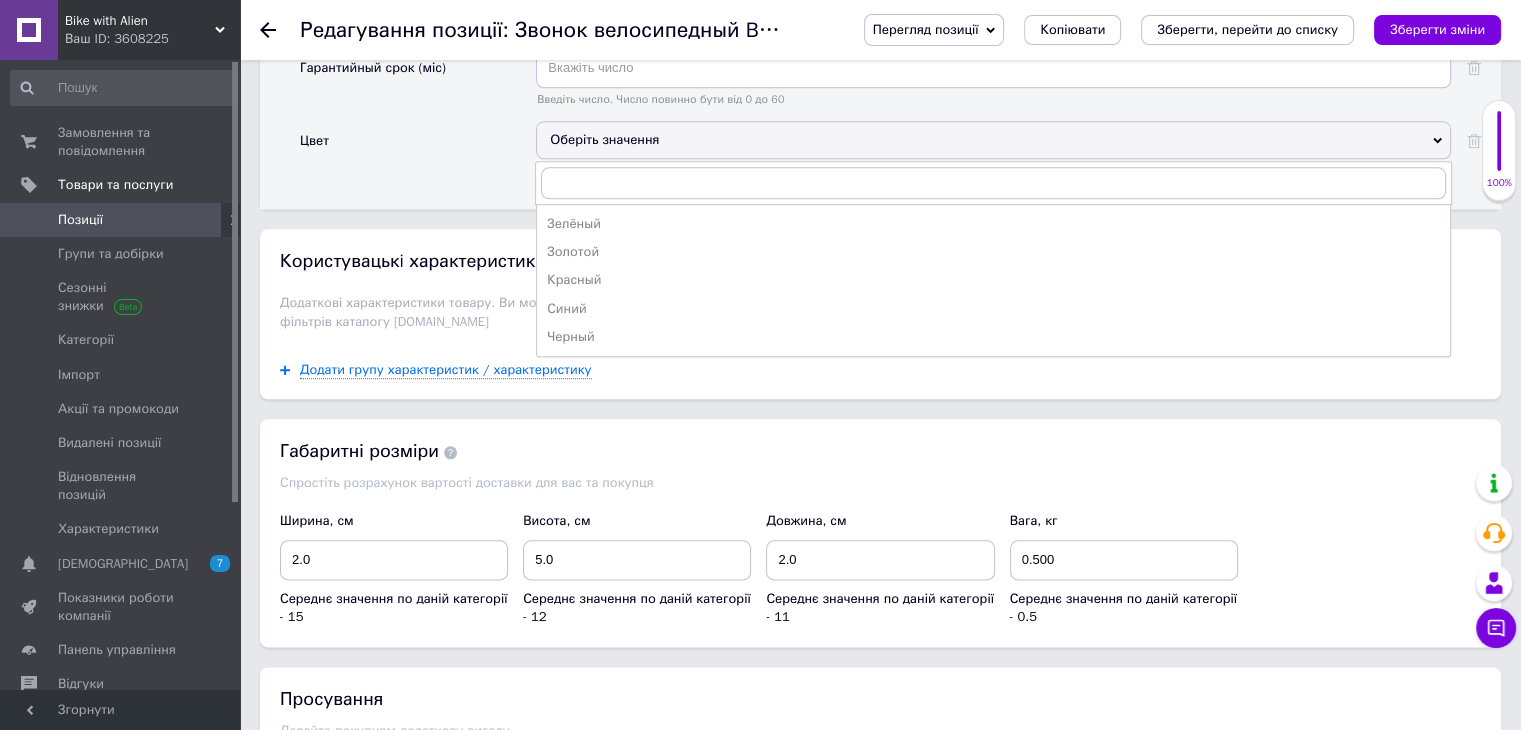 click on "Цвет" at bounding box center (418, 147) 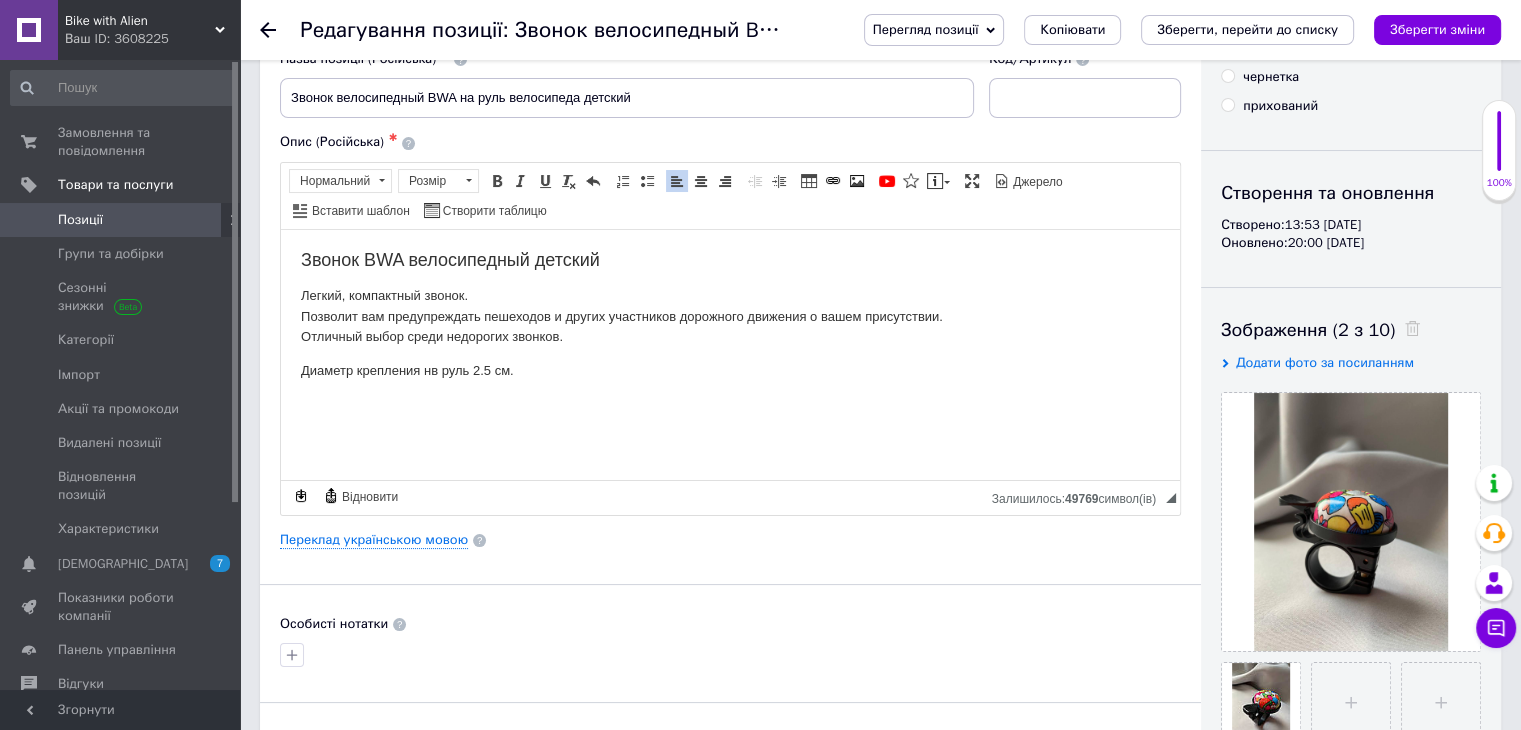 scroll, scrollTop: 300, scrollLeft: 0, axis: vertical 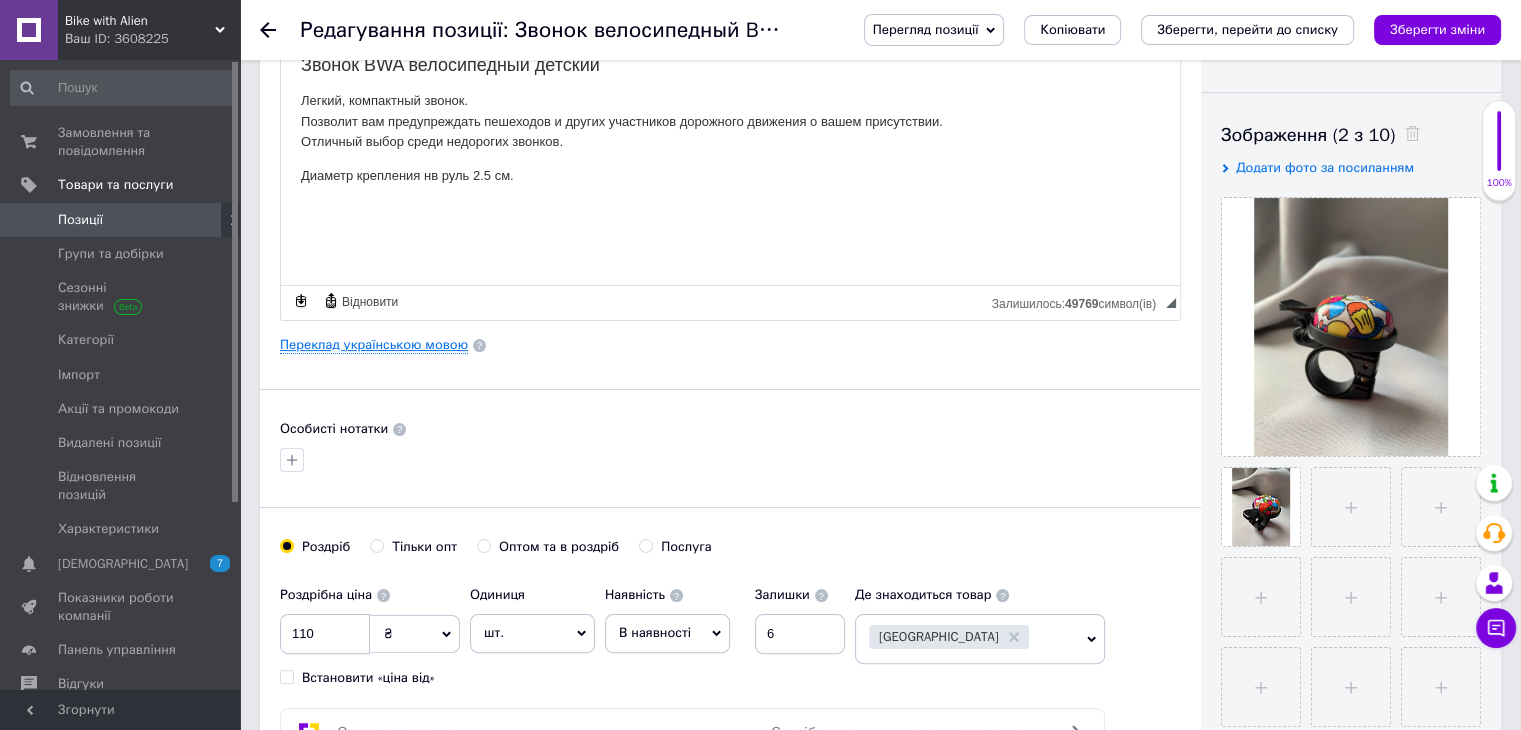 click on "Переклад українською мовою" at bounding box center [374, 345] 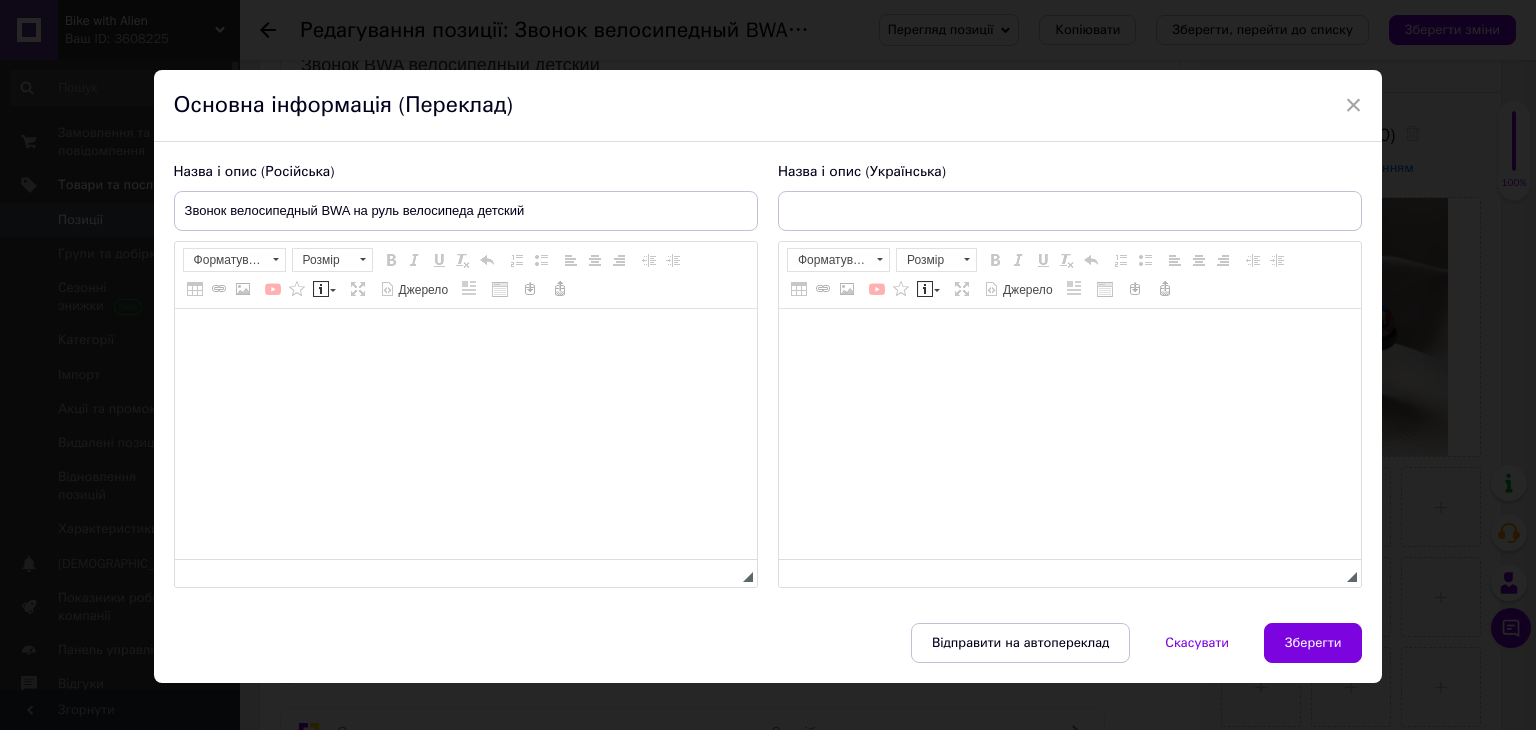 type on "Велосипедний дзвінок BWA на кермо велосипеда дитячий" 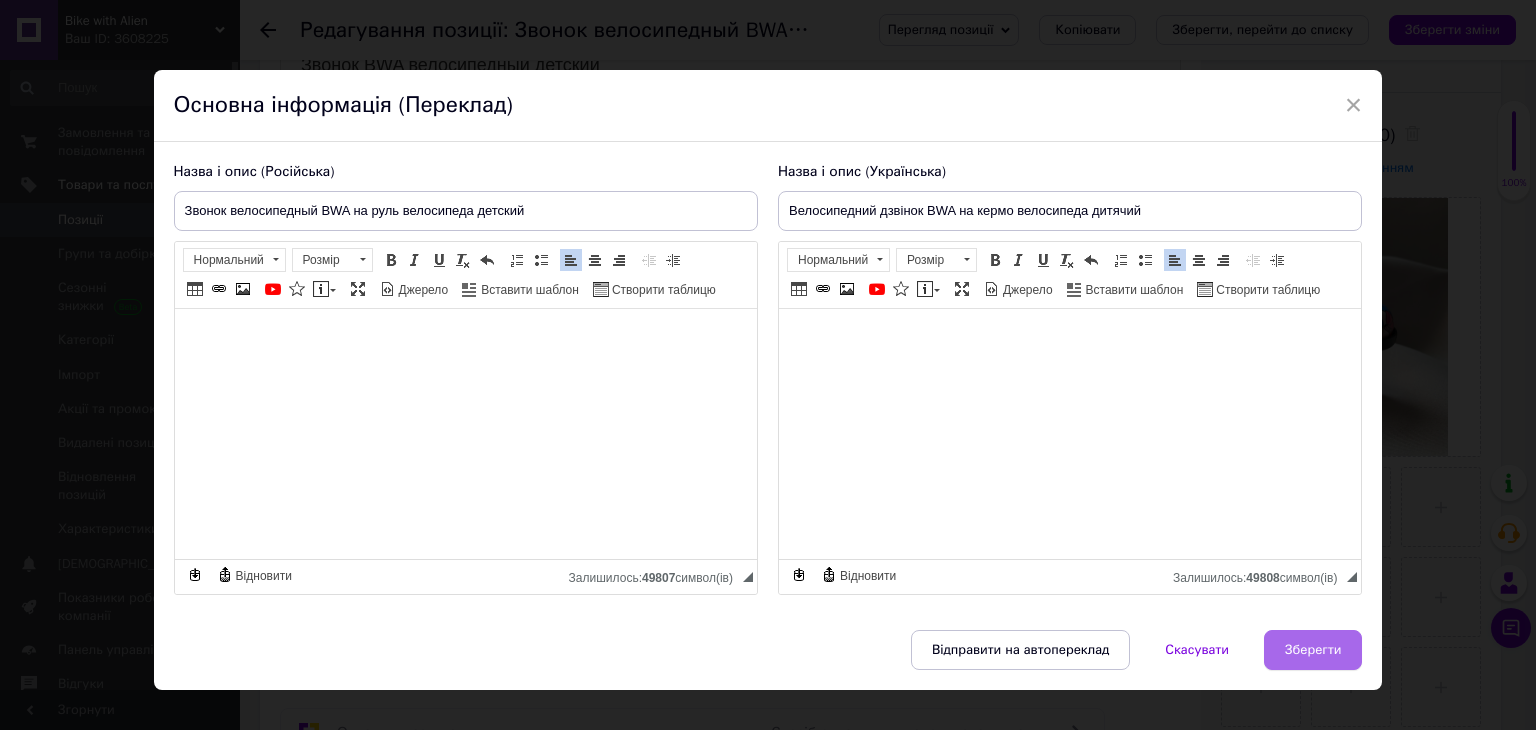click on "Зберегти" at bounding box center [1313, 650] 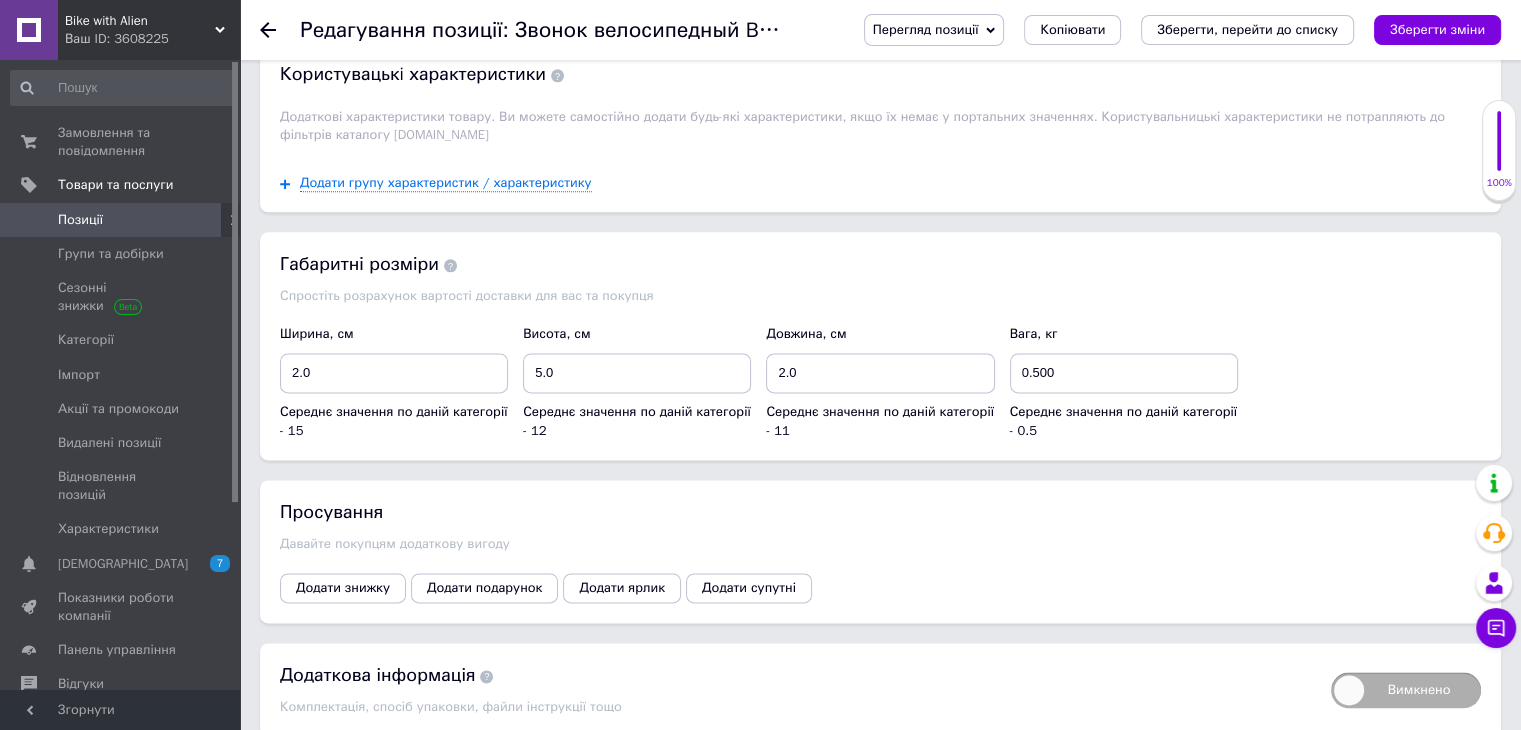 scroll, scrollTop: 2586, scrollLeft: 0, axis: vertical 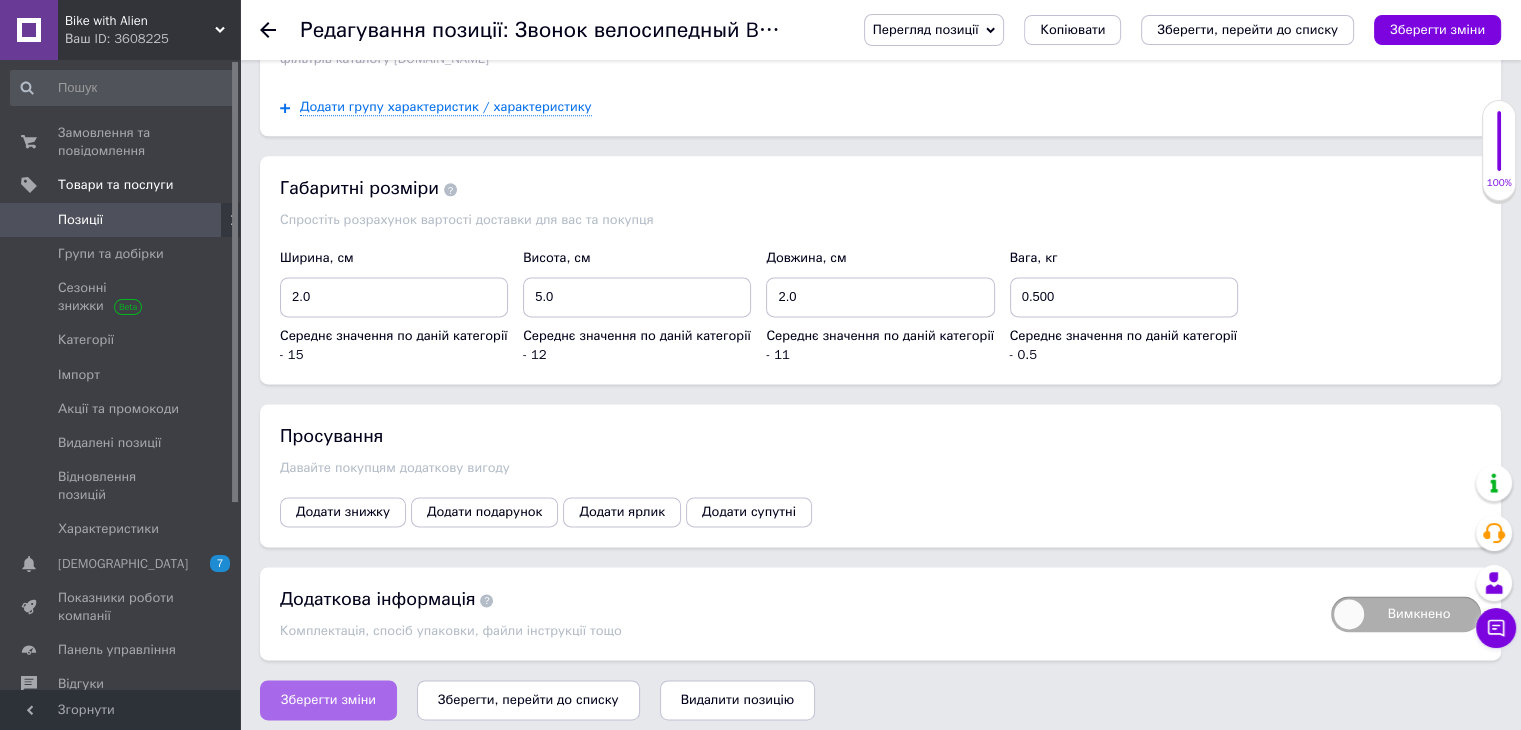 click on "Зберегти зміни" at bounding box center [328, 700] 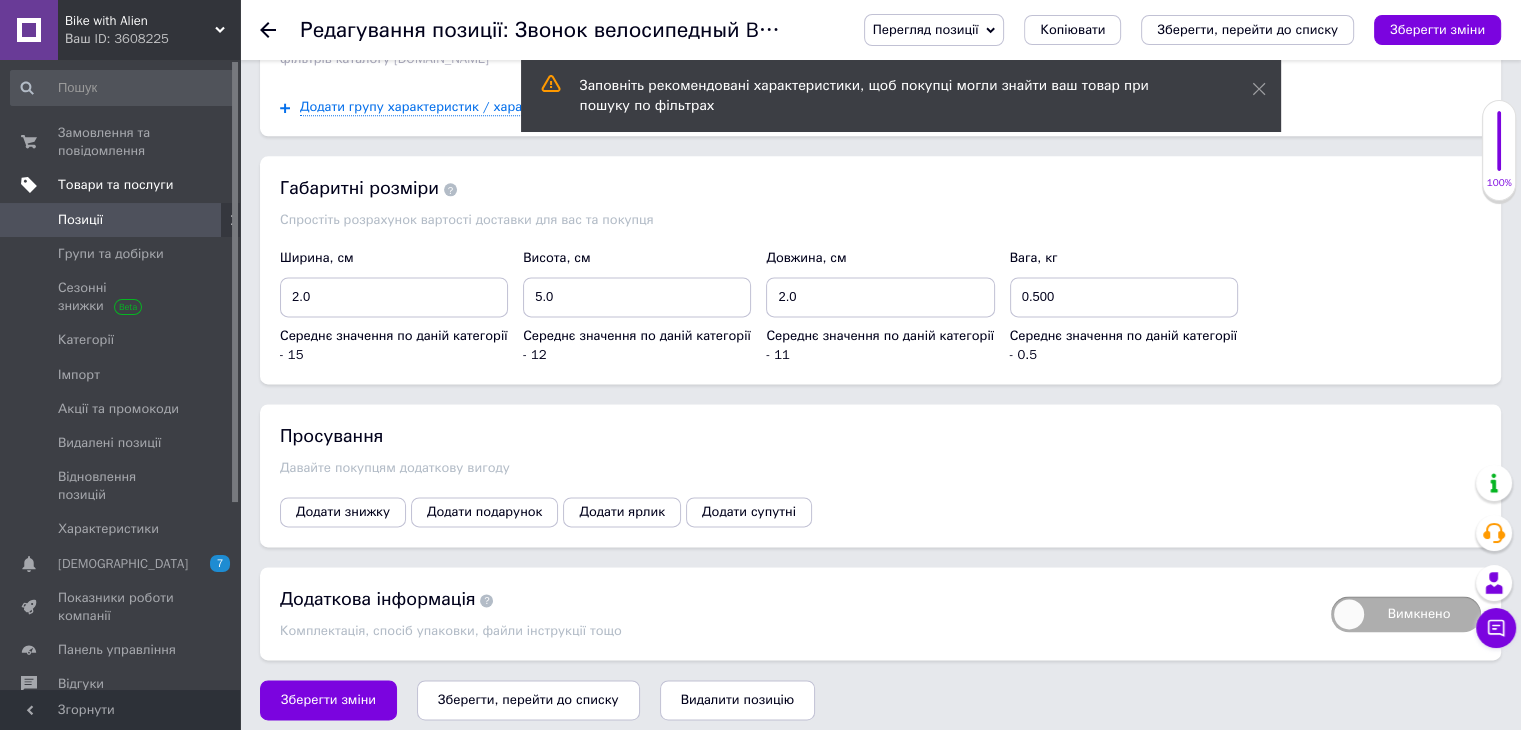 click on "Товари та послуги" at bounding box center (123, 185) 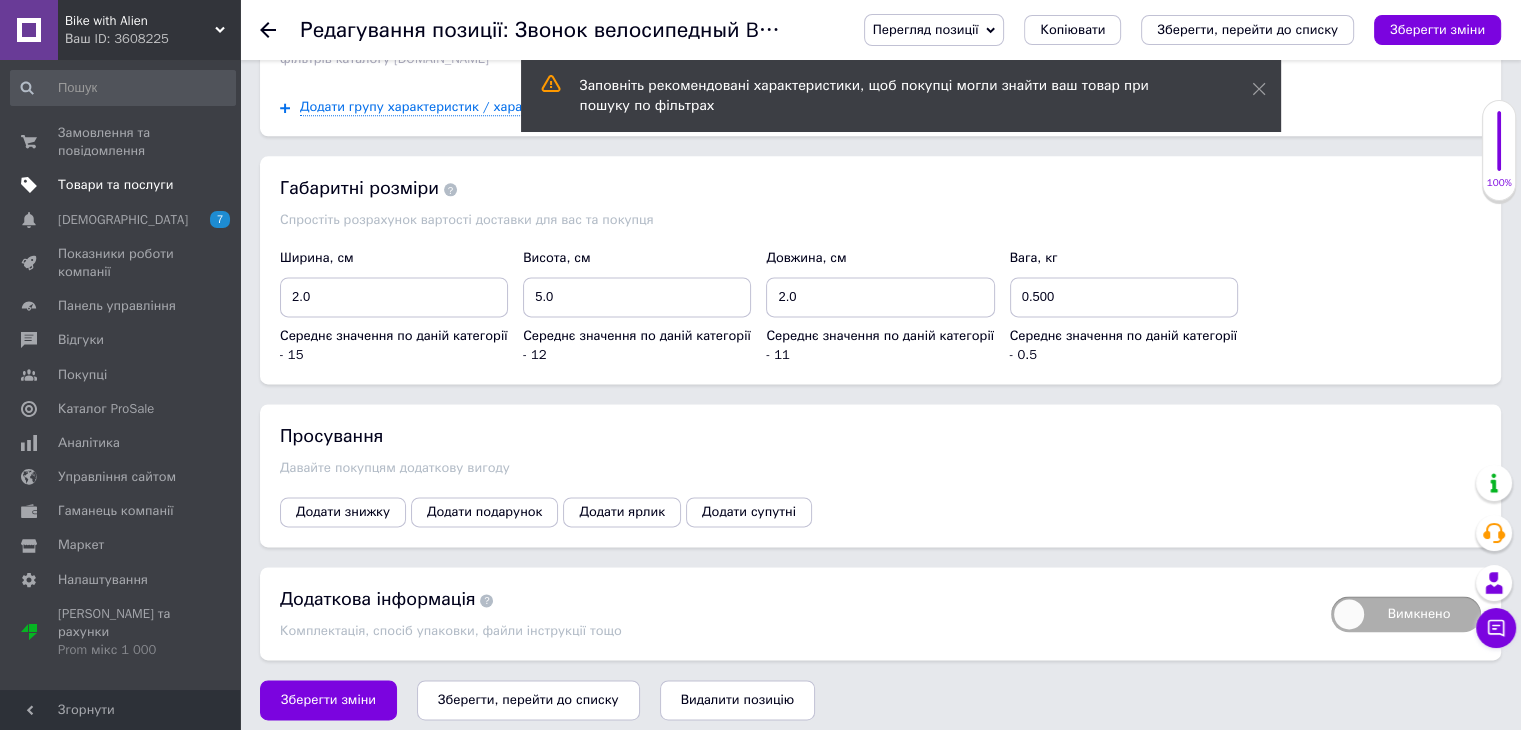 click on "Товари та послуги" at bounding box center [115, 185] 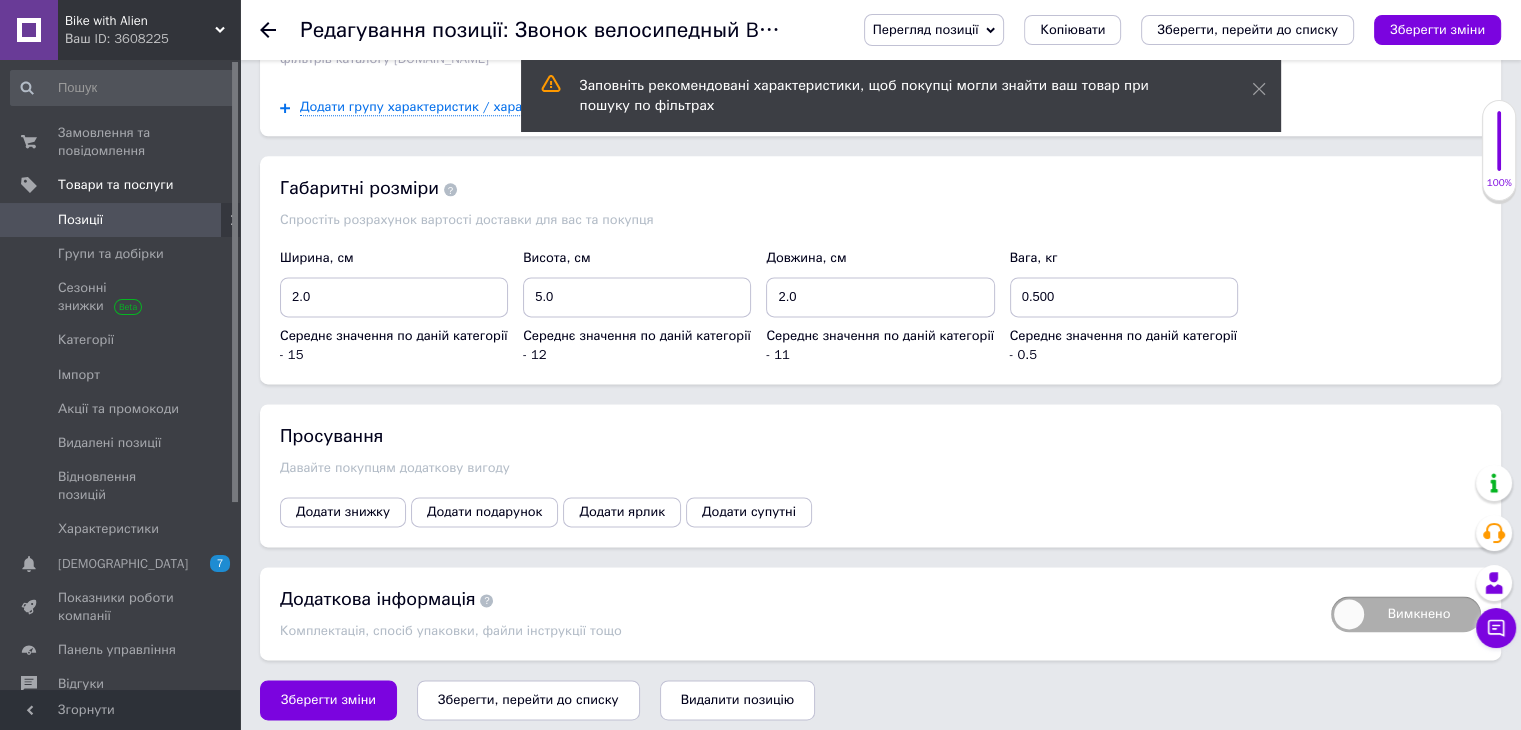 click on "Позиції" at bounding box center [80, 220] 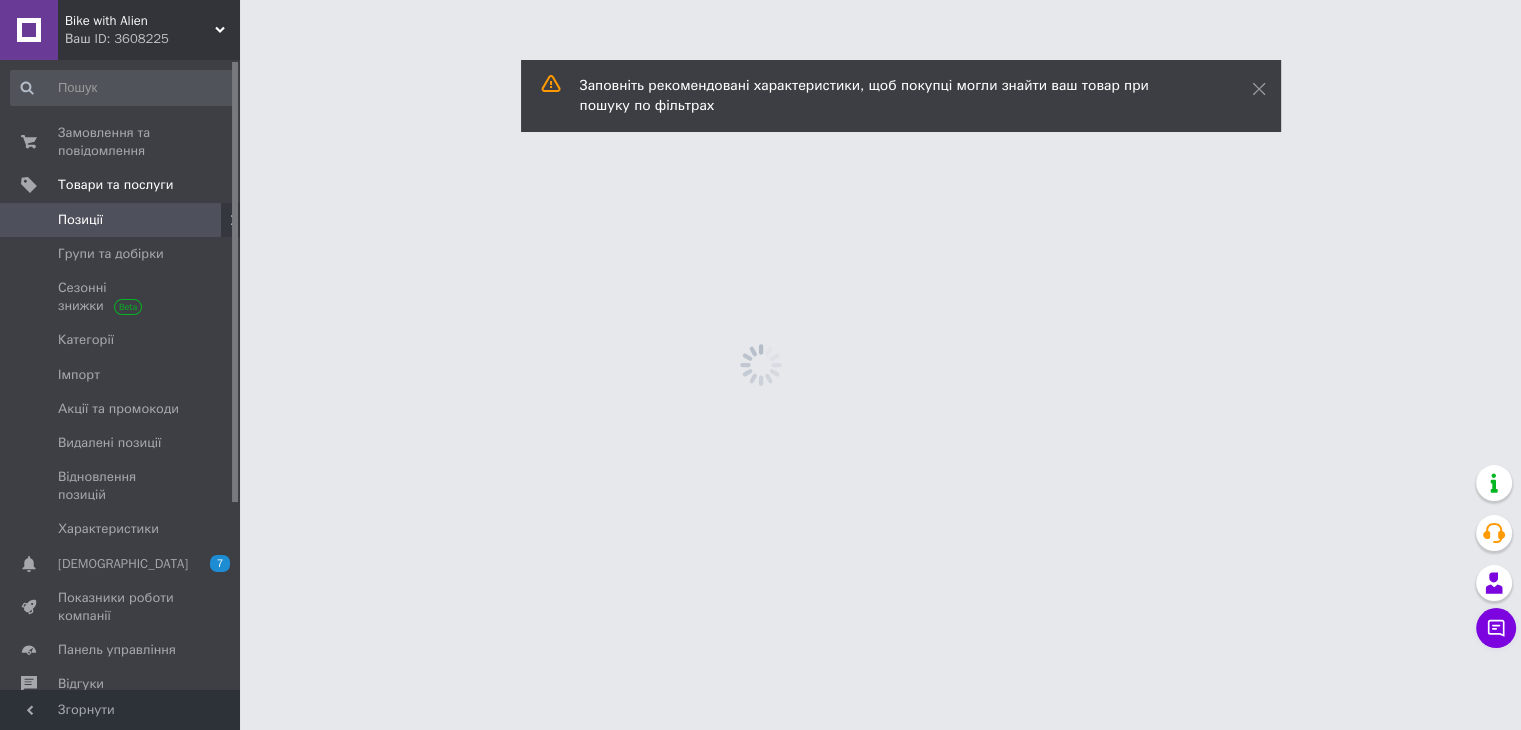 scroll, scrollTop: 0, scrollLeft: 0, axis: both 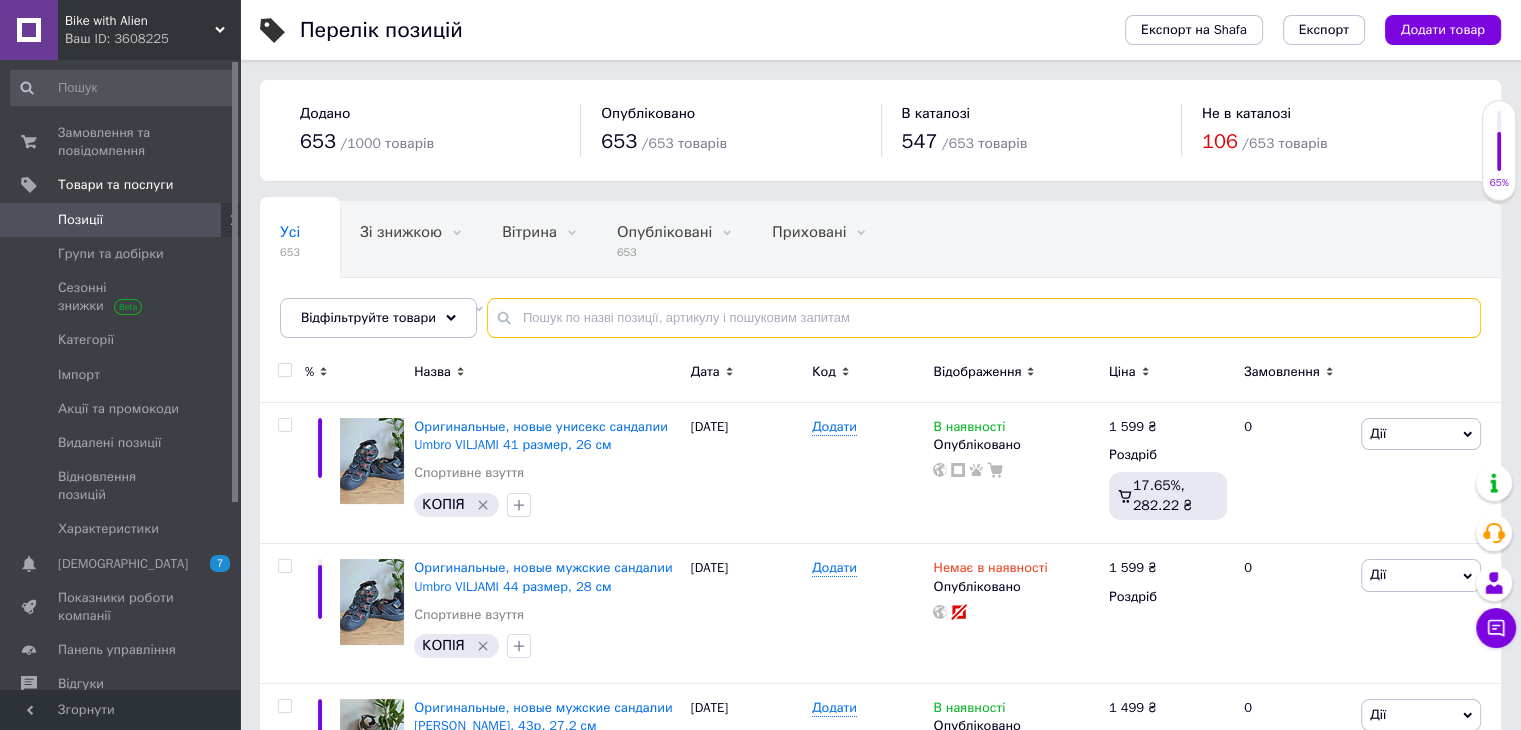 click at bounding box center [984, 318] 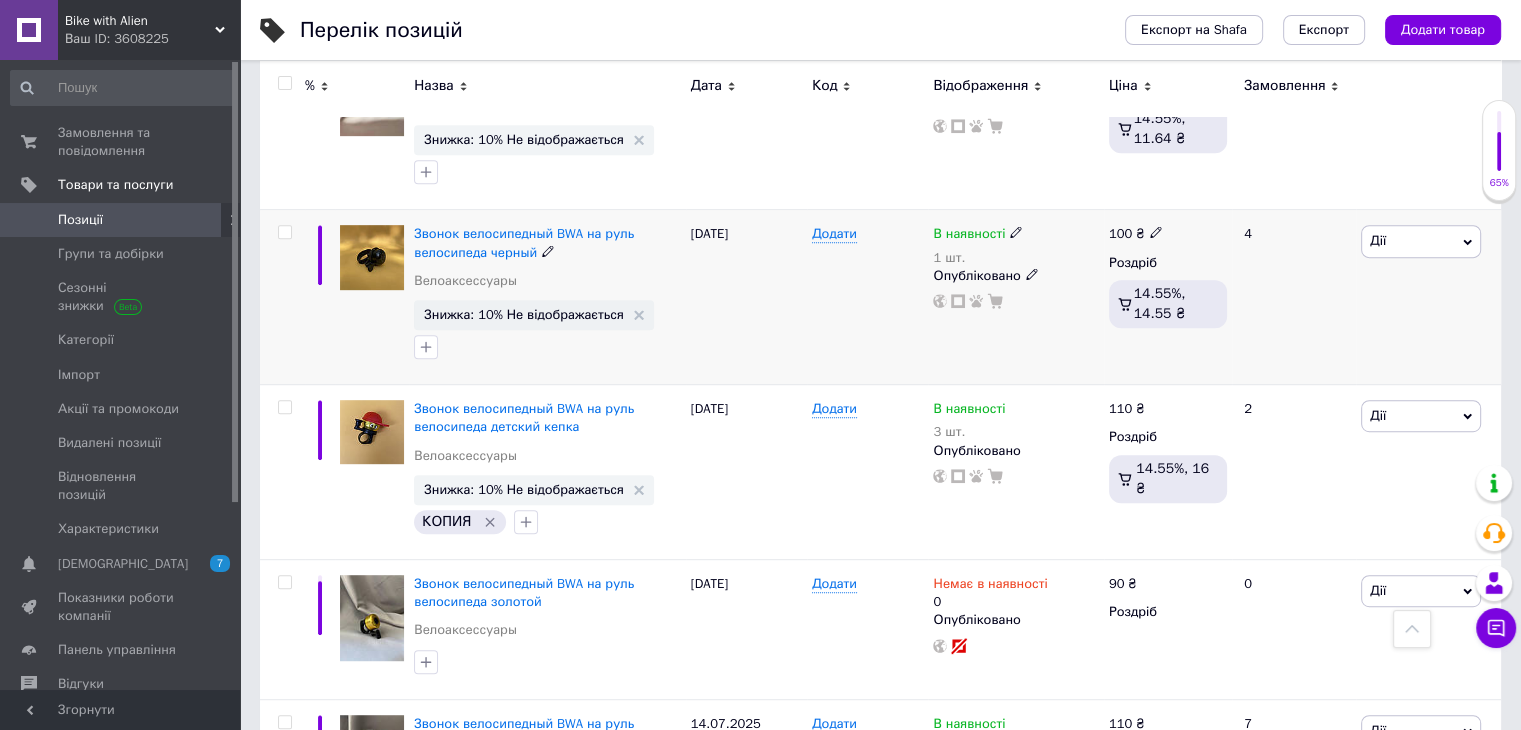 scroll, scrollTop: 1000, scrollLeft: 0, axis: vertical 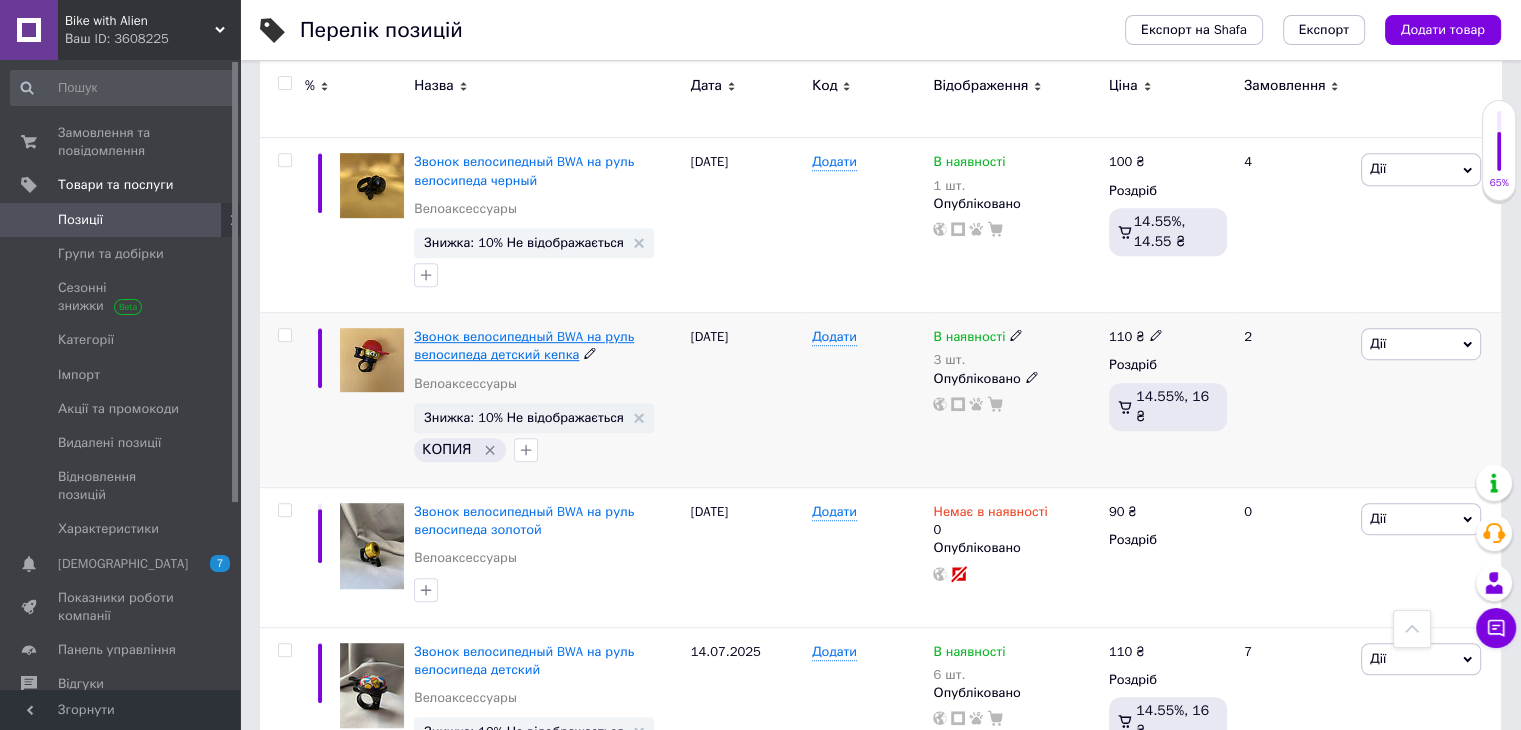type on "дзв" 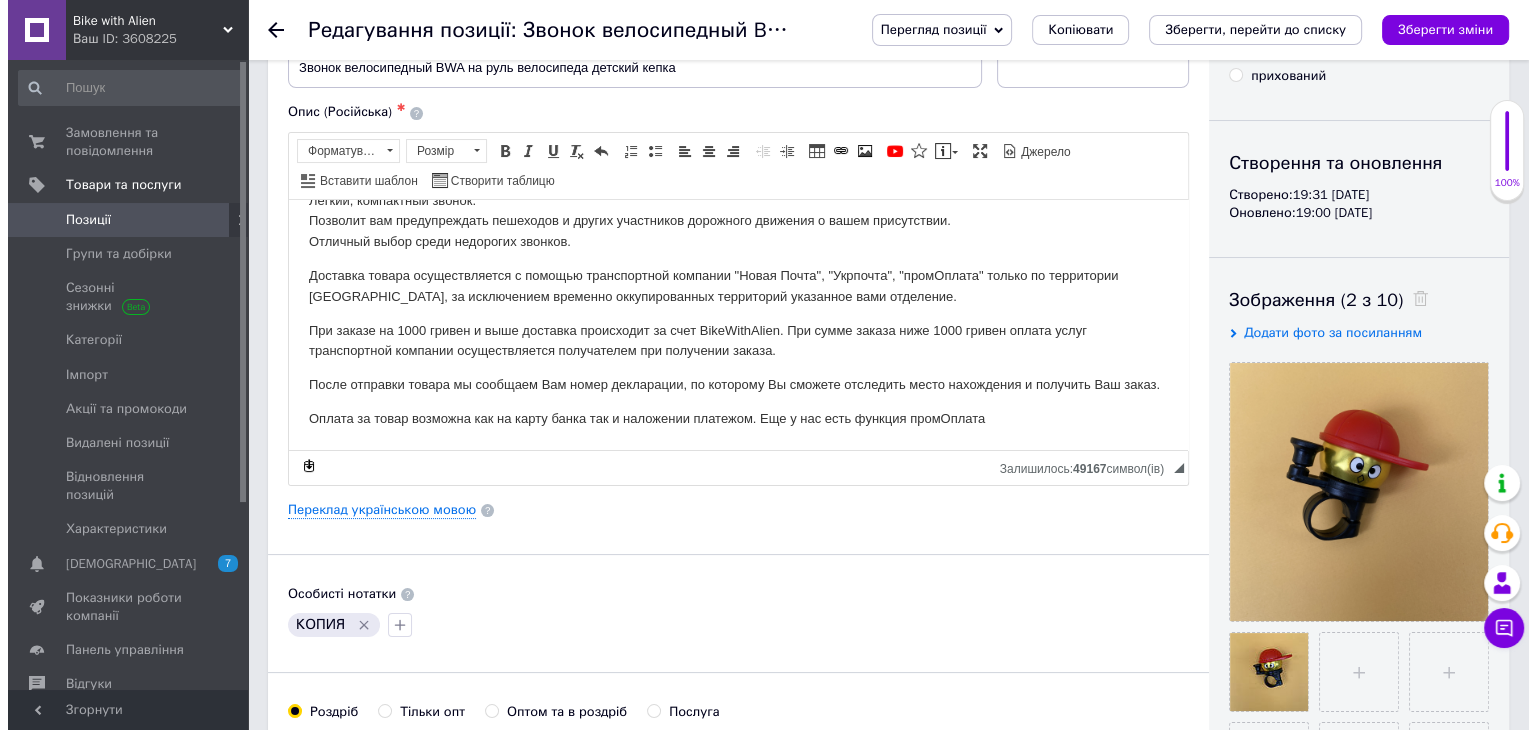scroll, scrollTop: 400, scrollLeft: 0, axis: vertical 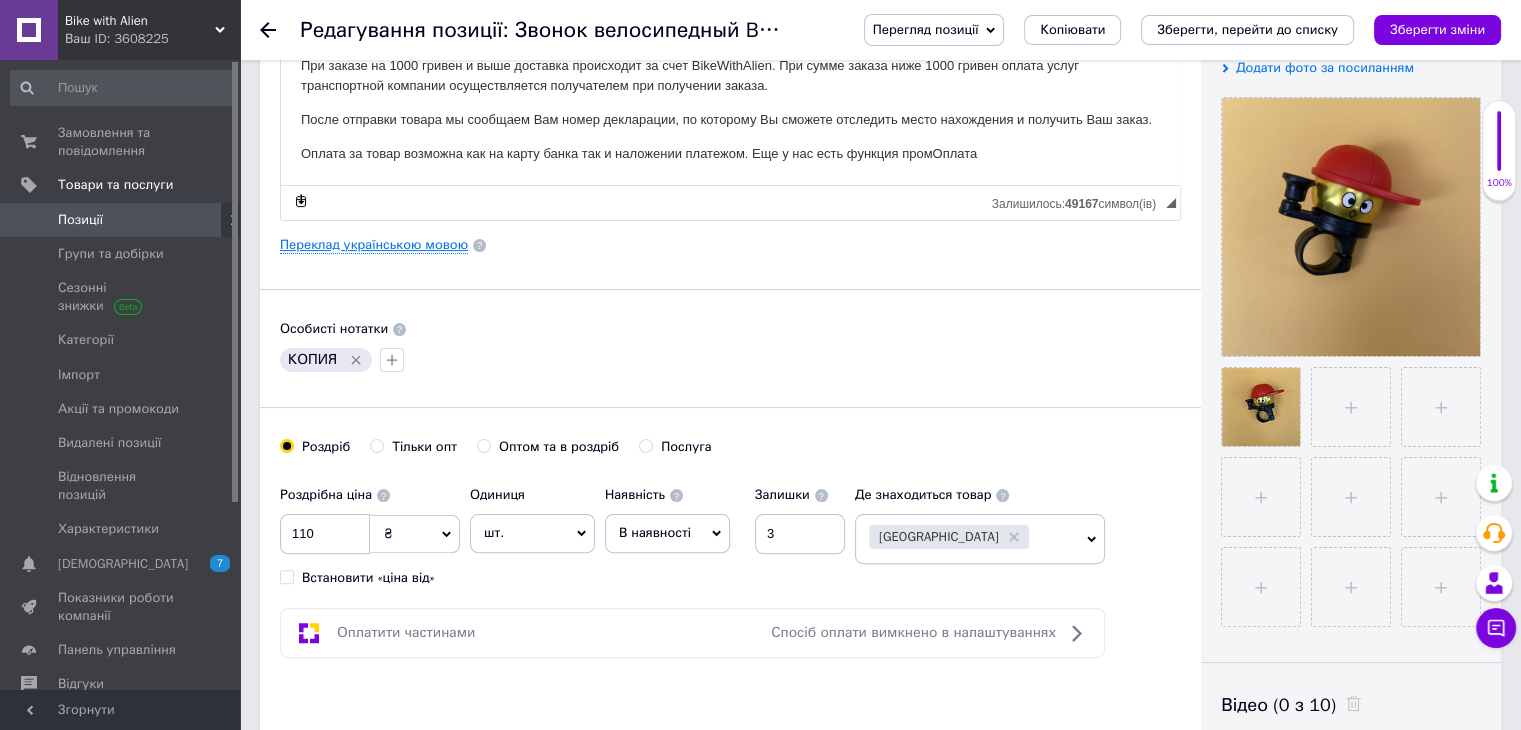 click on "Переклад українською мовою" at bounding box center [374, 245] 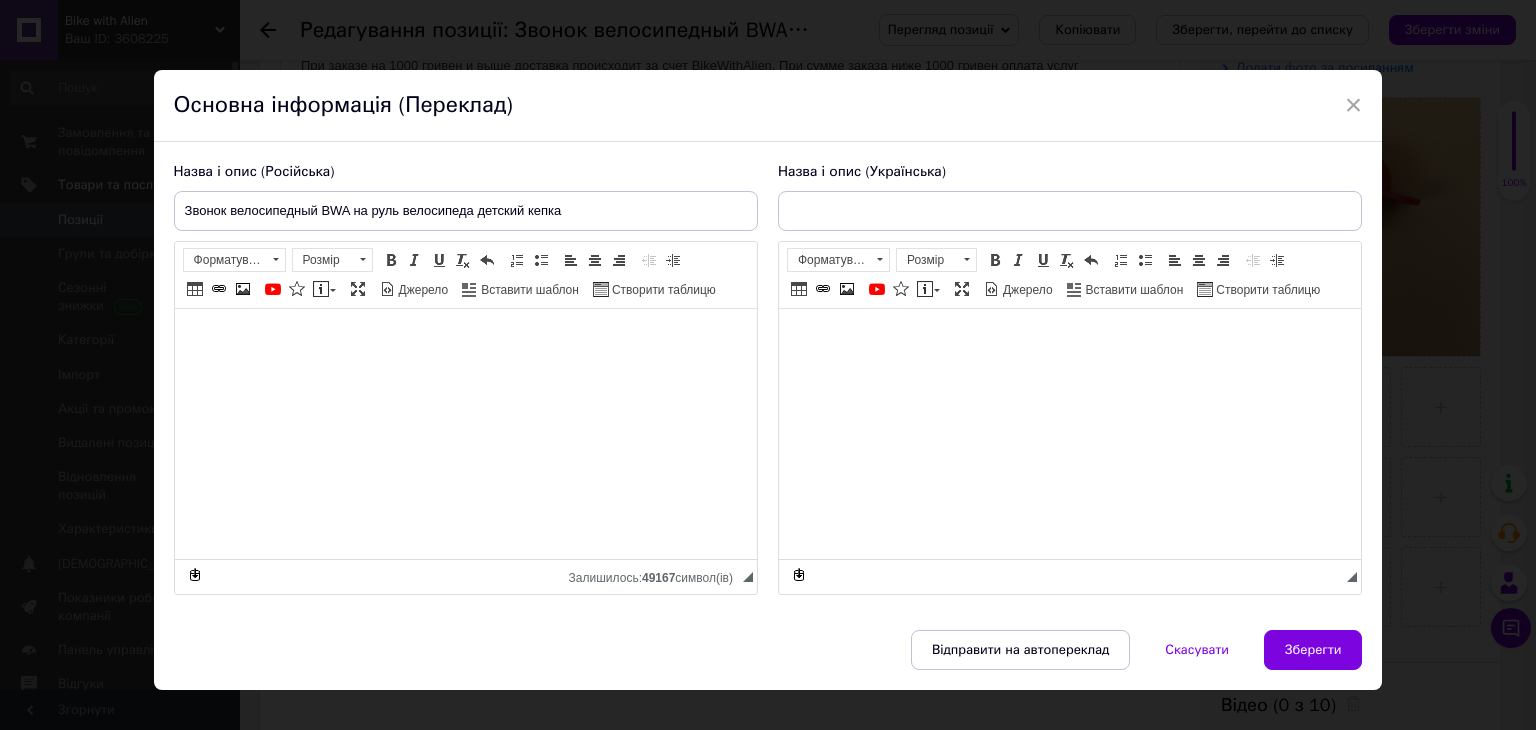 type on "Дзвоник велосипедний BWA на кермо велосипеда кепка" 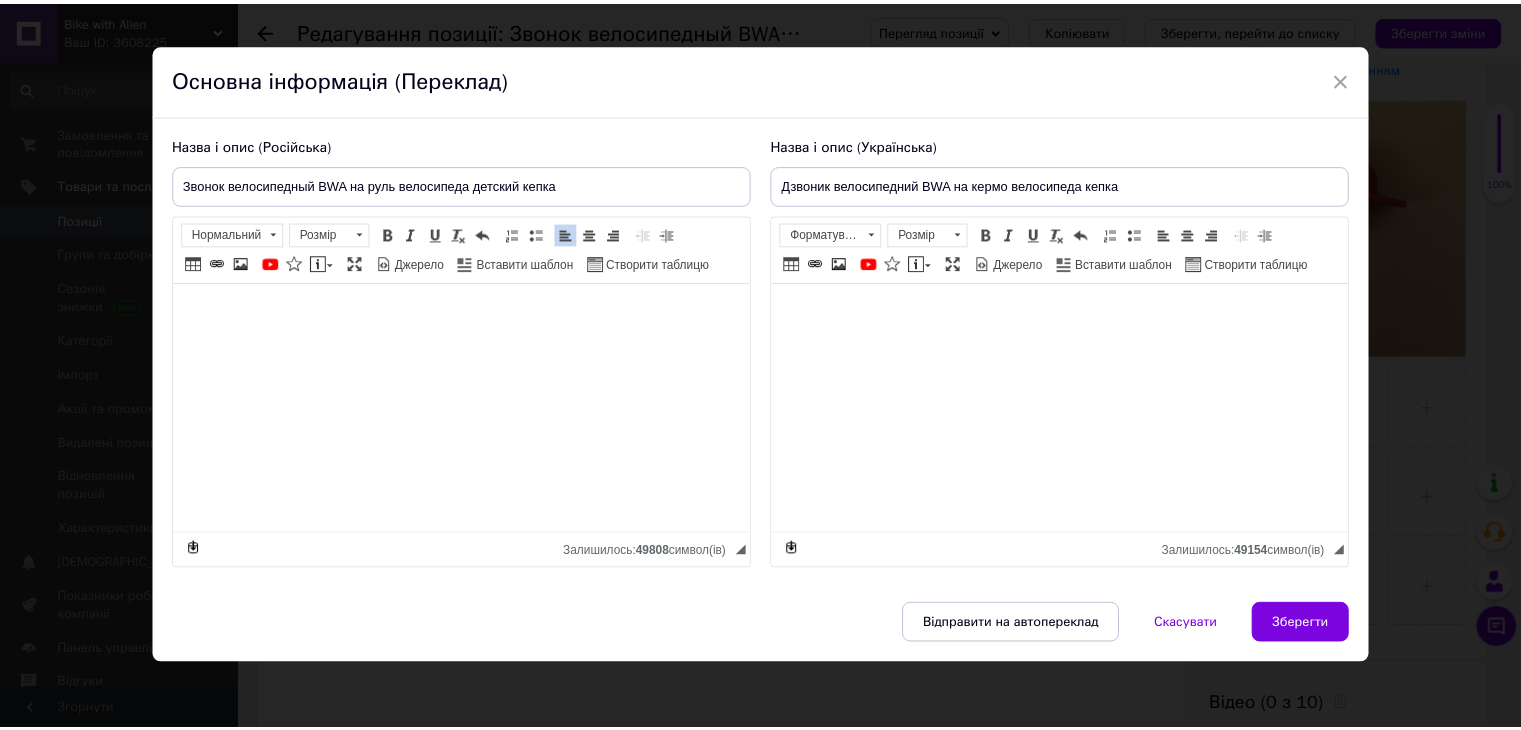 scroll, scrollTop: 28, scrollLeft: 0, axis: vertical 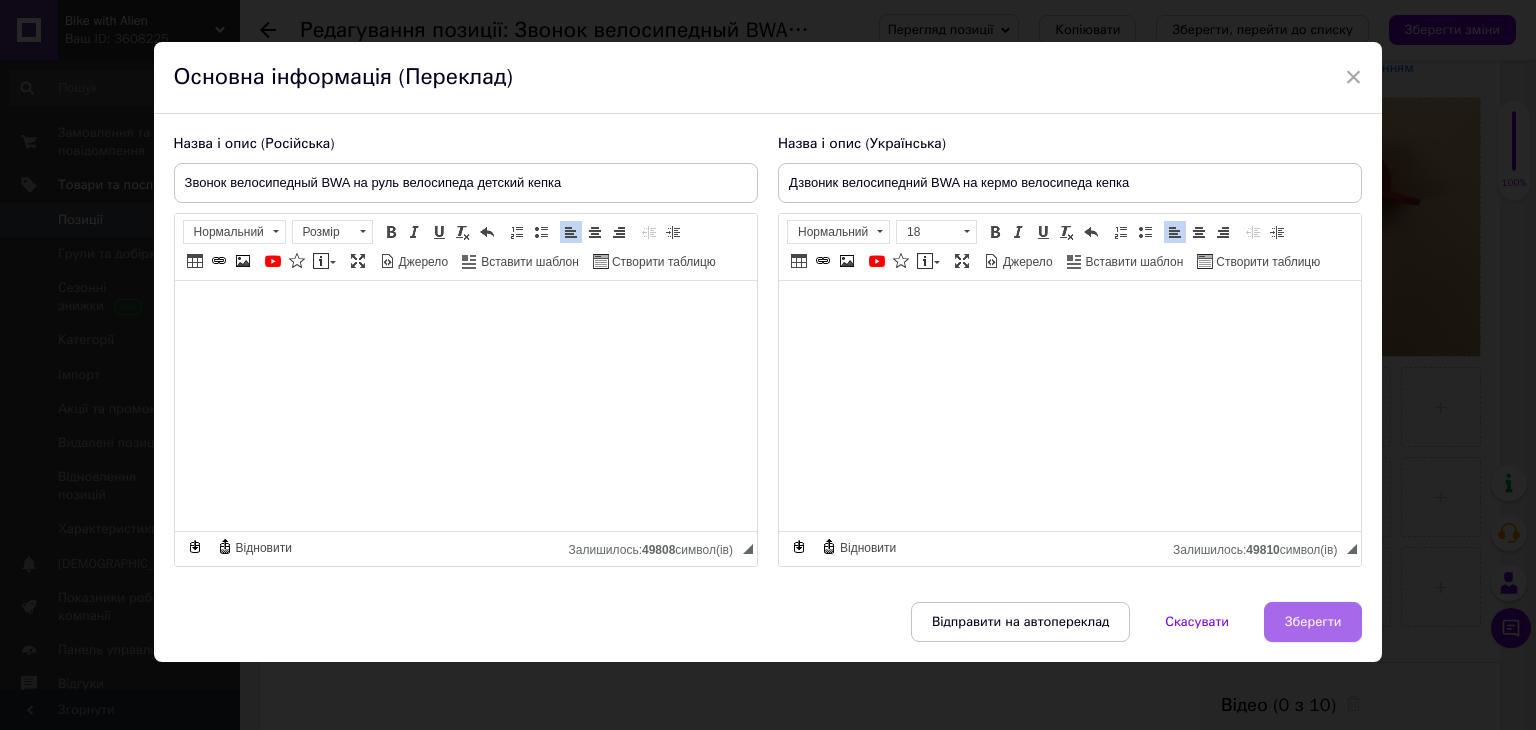 click on "Зберегти" at bounding box center (1313, 622) 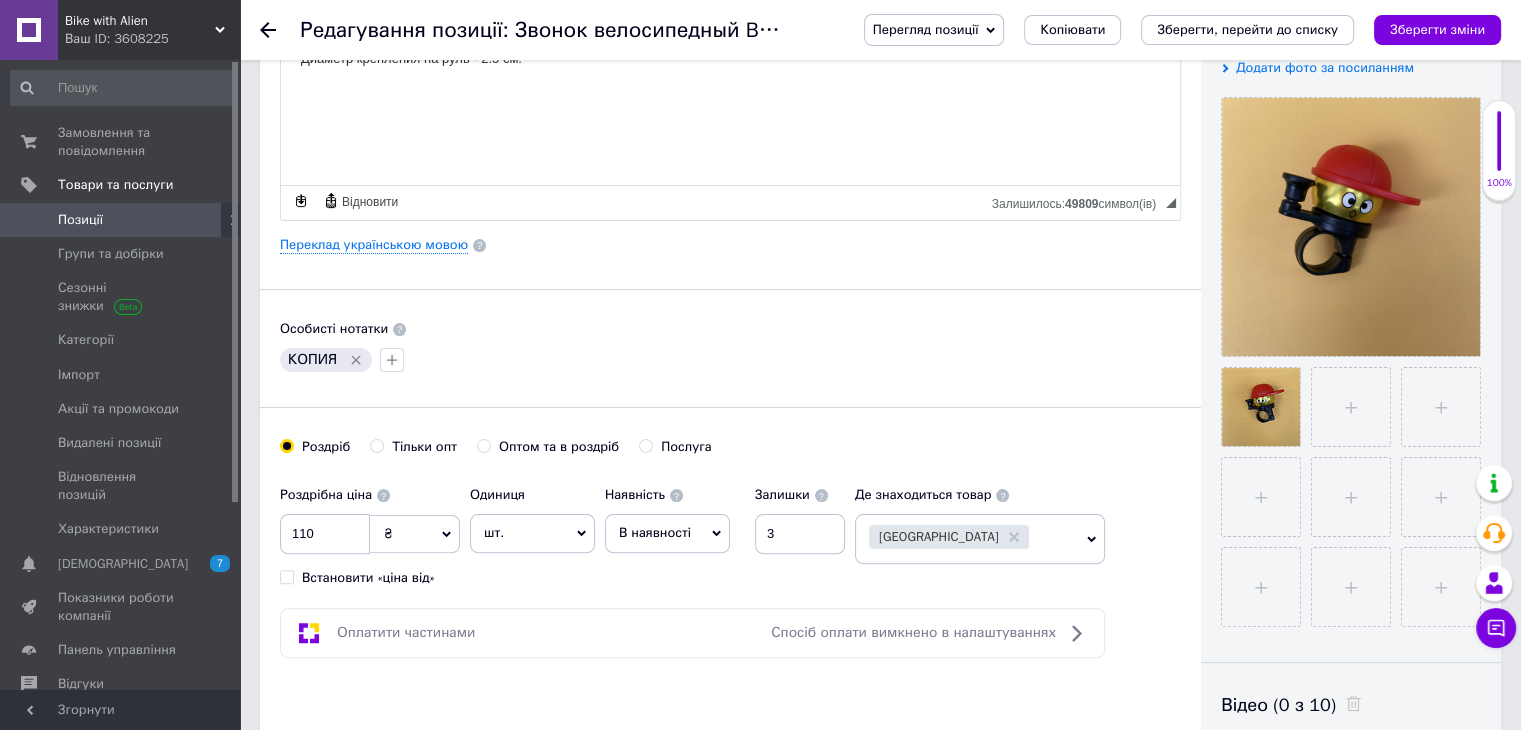 scroll, scrollTop: 0, scrollLeft: 0, axis: both 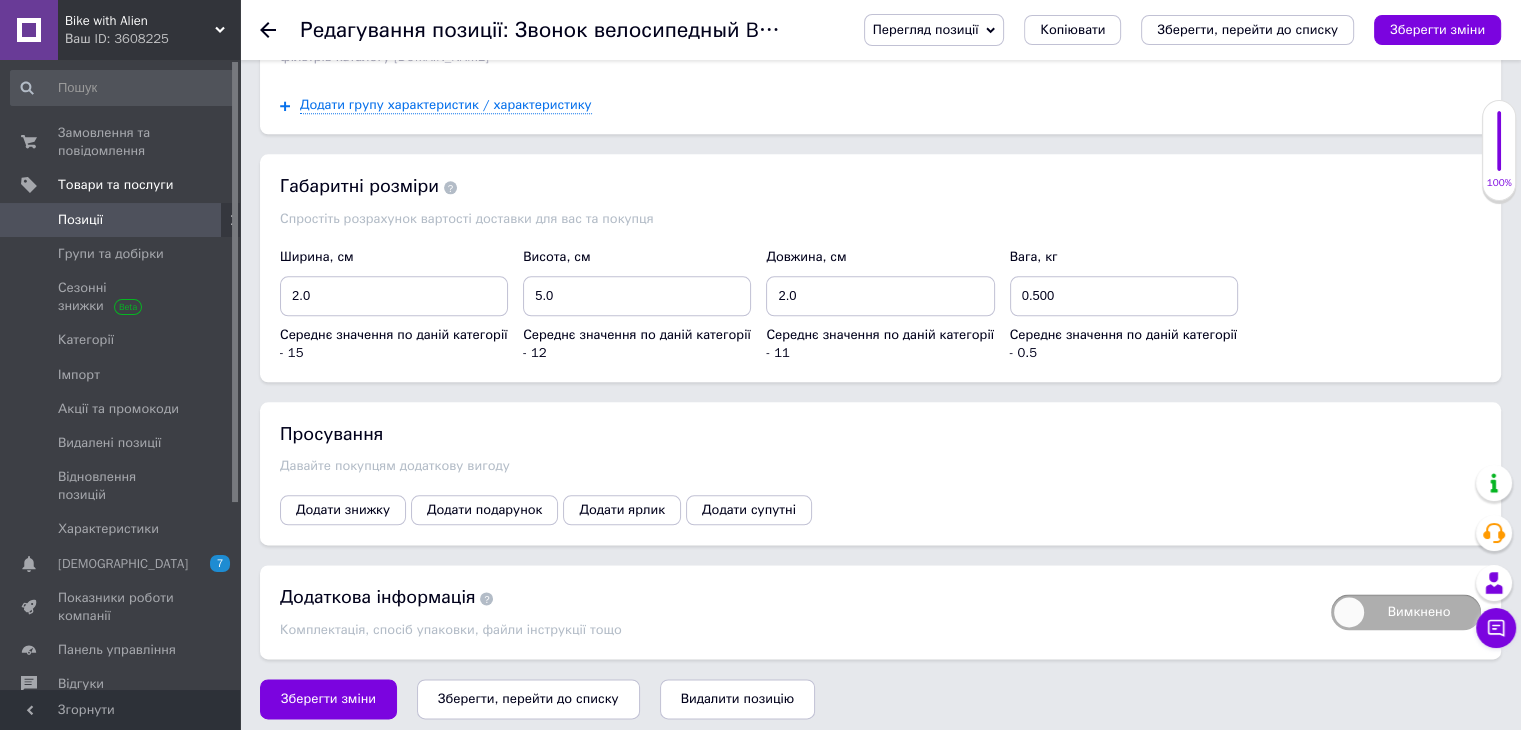 click on "Зберегти зміни" at bounding box center (328, 699) 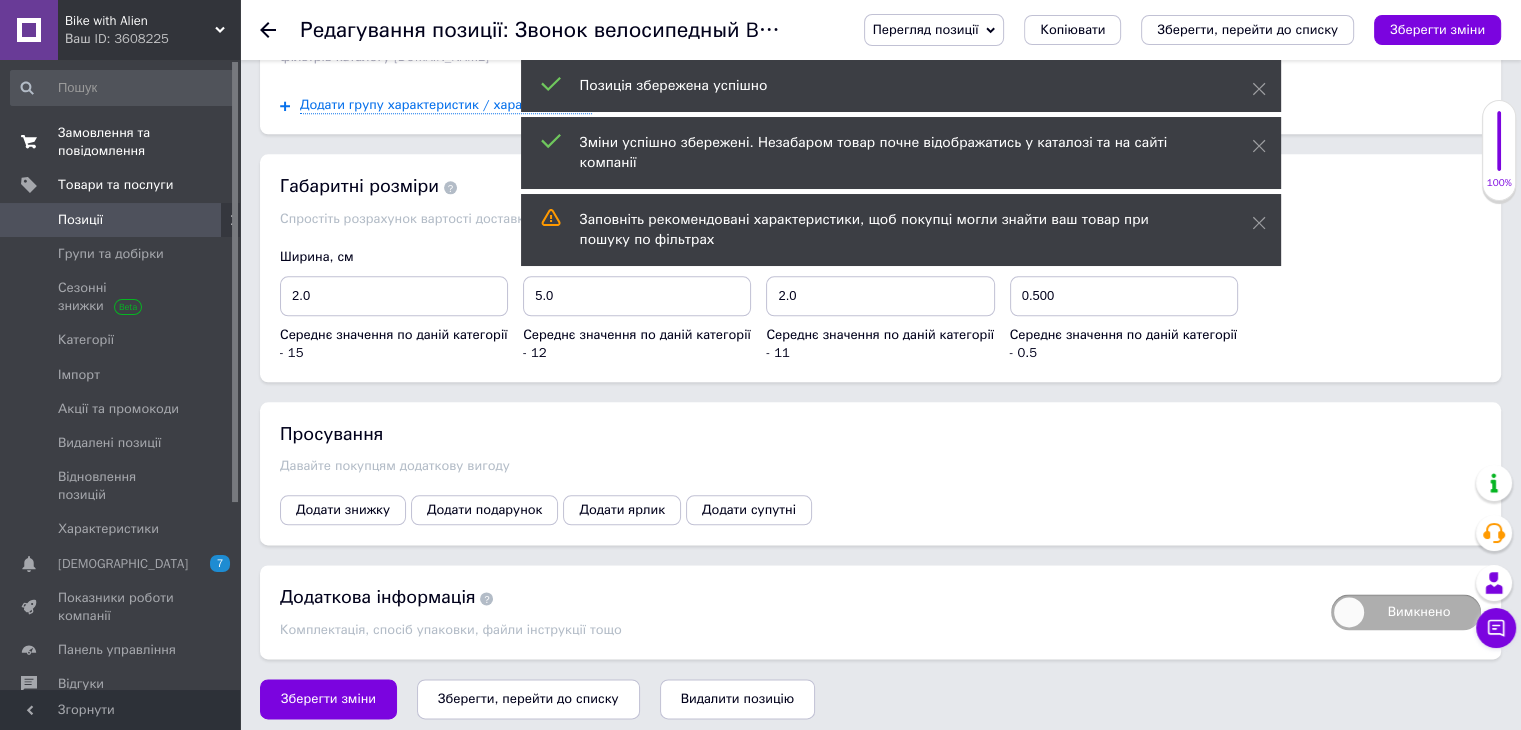 click on "Замовлення та повідомлення" at bounding box center (121, 142) 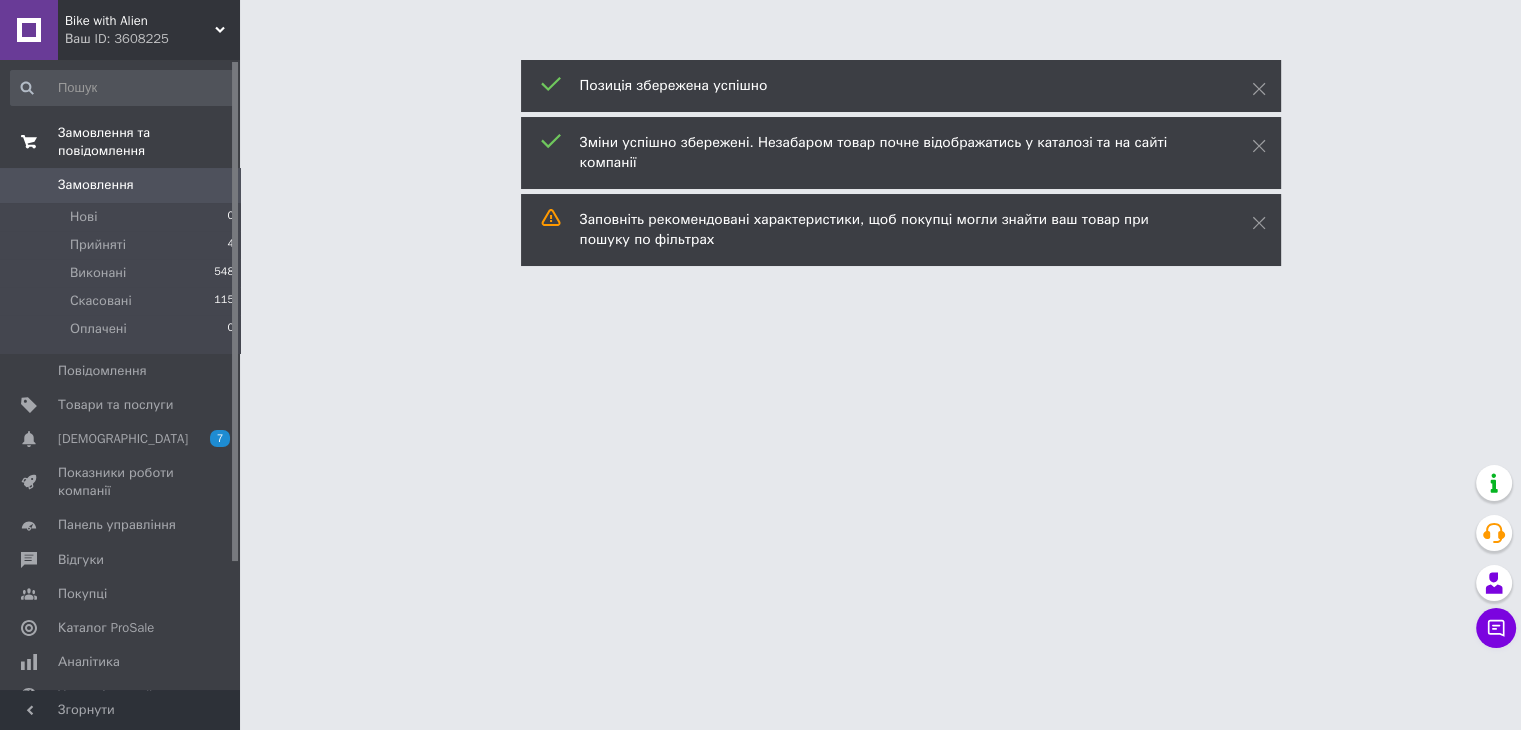 scroll, scrollTop: 0, scrollLeft: 0, axis: both 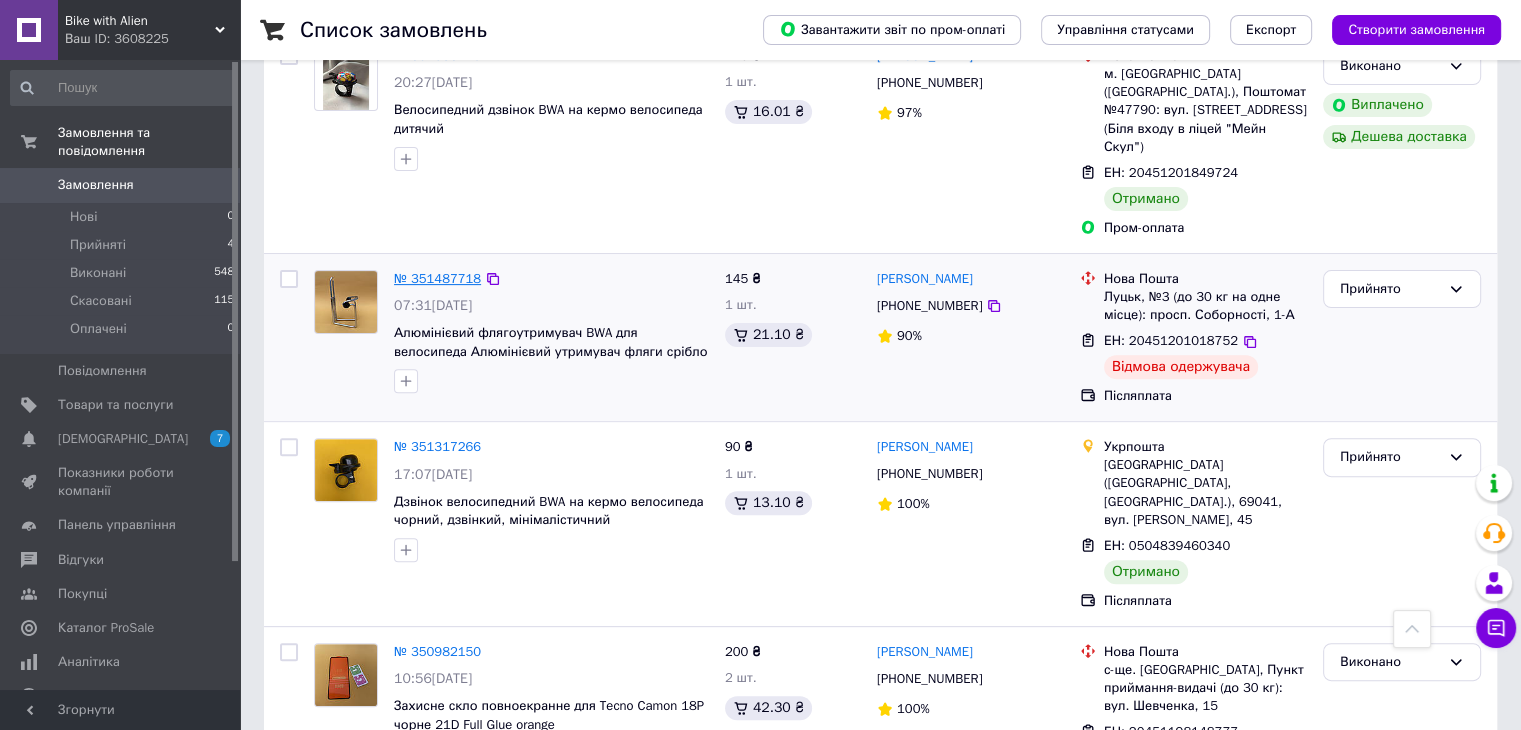 click on "№ 351487718" at bounding box center [437, 278] 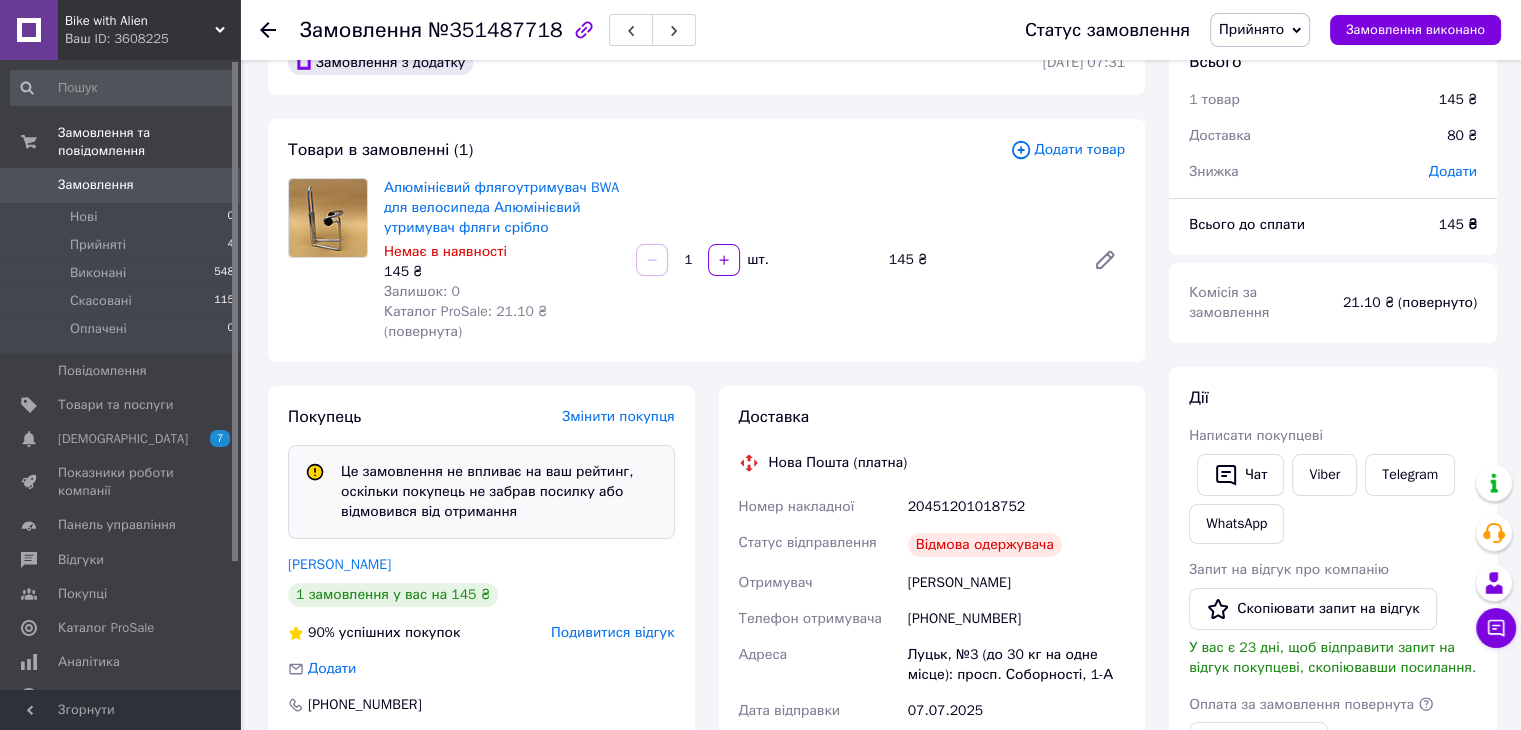 scroll, scrollTop: 96, scrollLeft: 0, axis: vertical 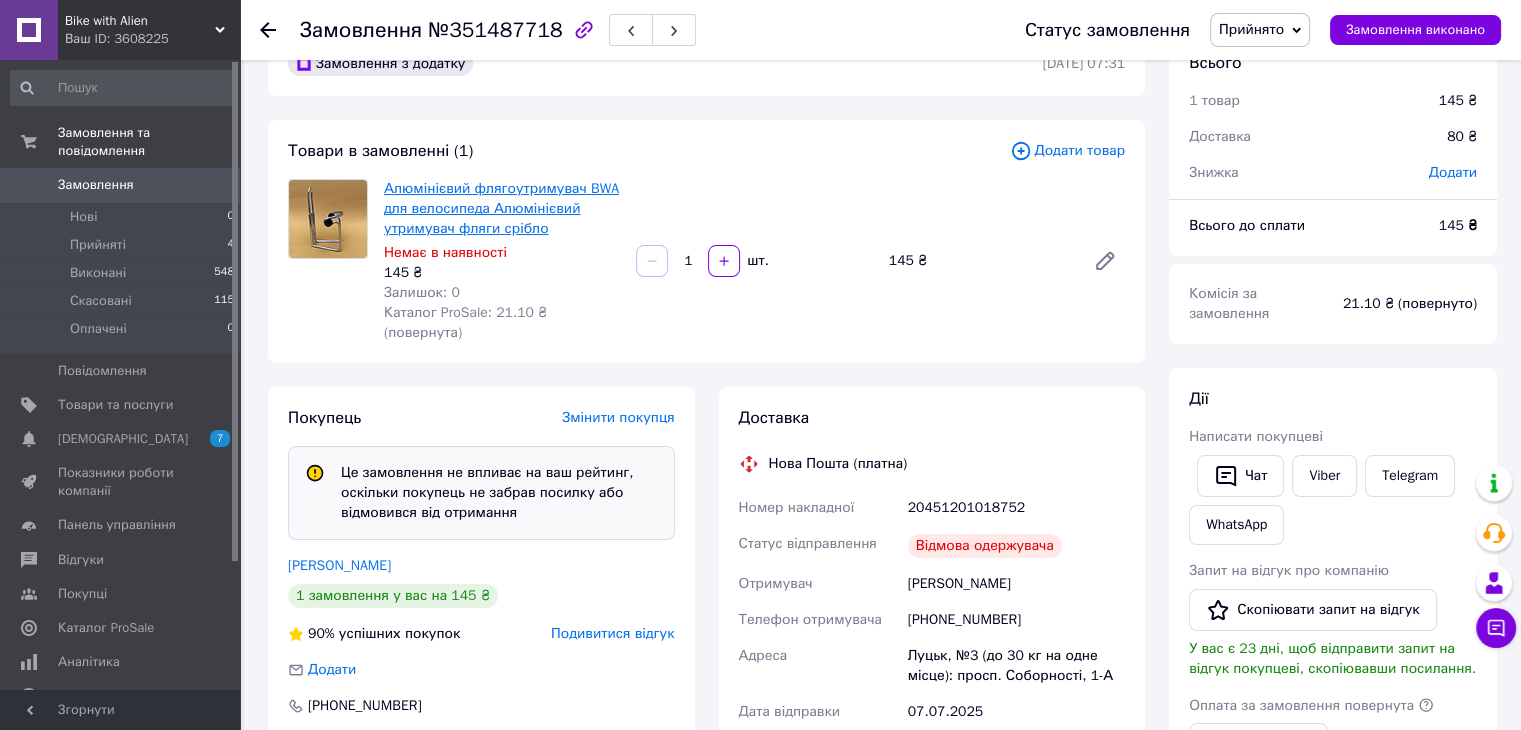 click on "Алюмінієвий флягоутримувач BWA для велосипеда Алюмінієвий утримувач фляги срібло" at bounding box center [501, 208] 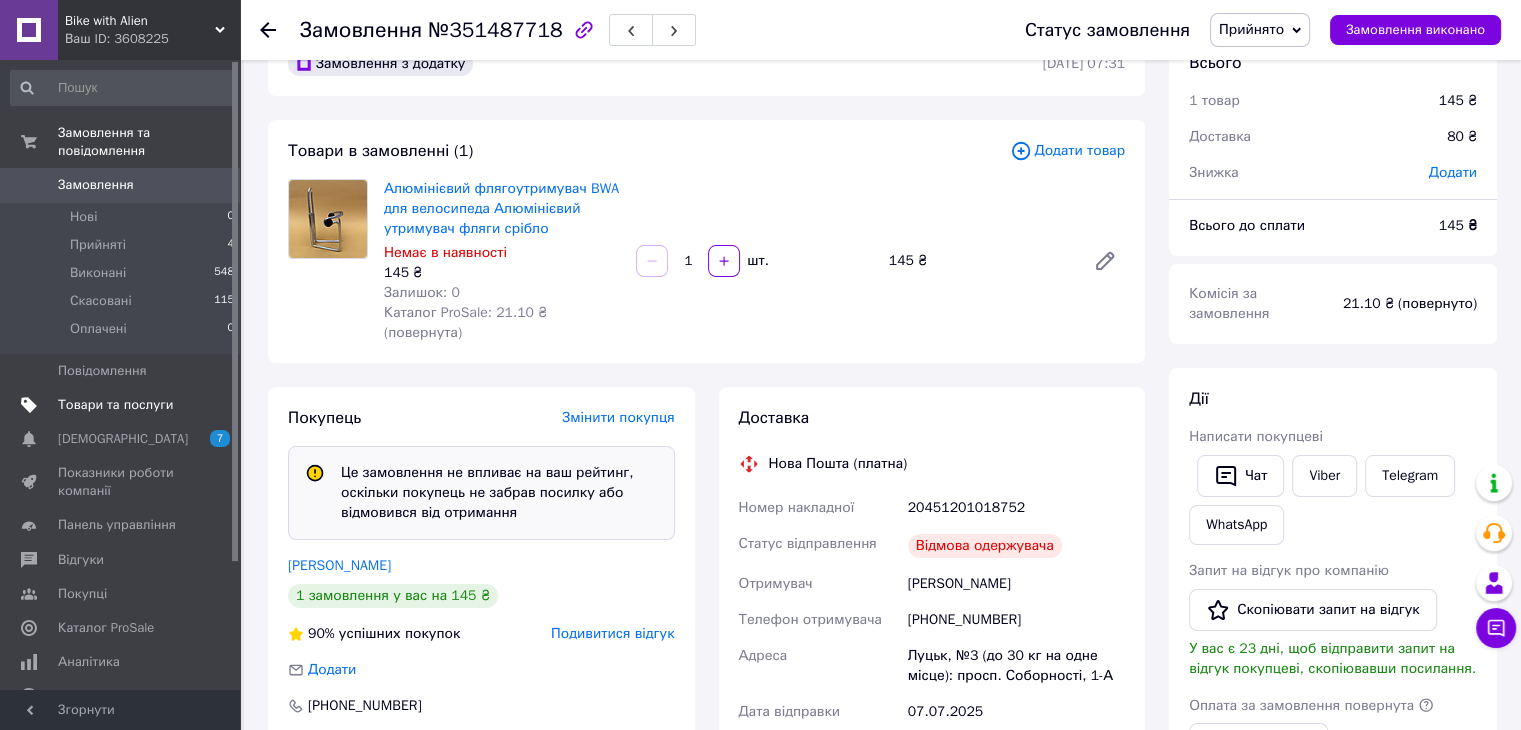 click on "Товари та послуги" at bounding box center [115, 405] 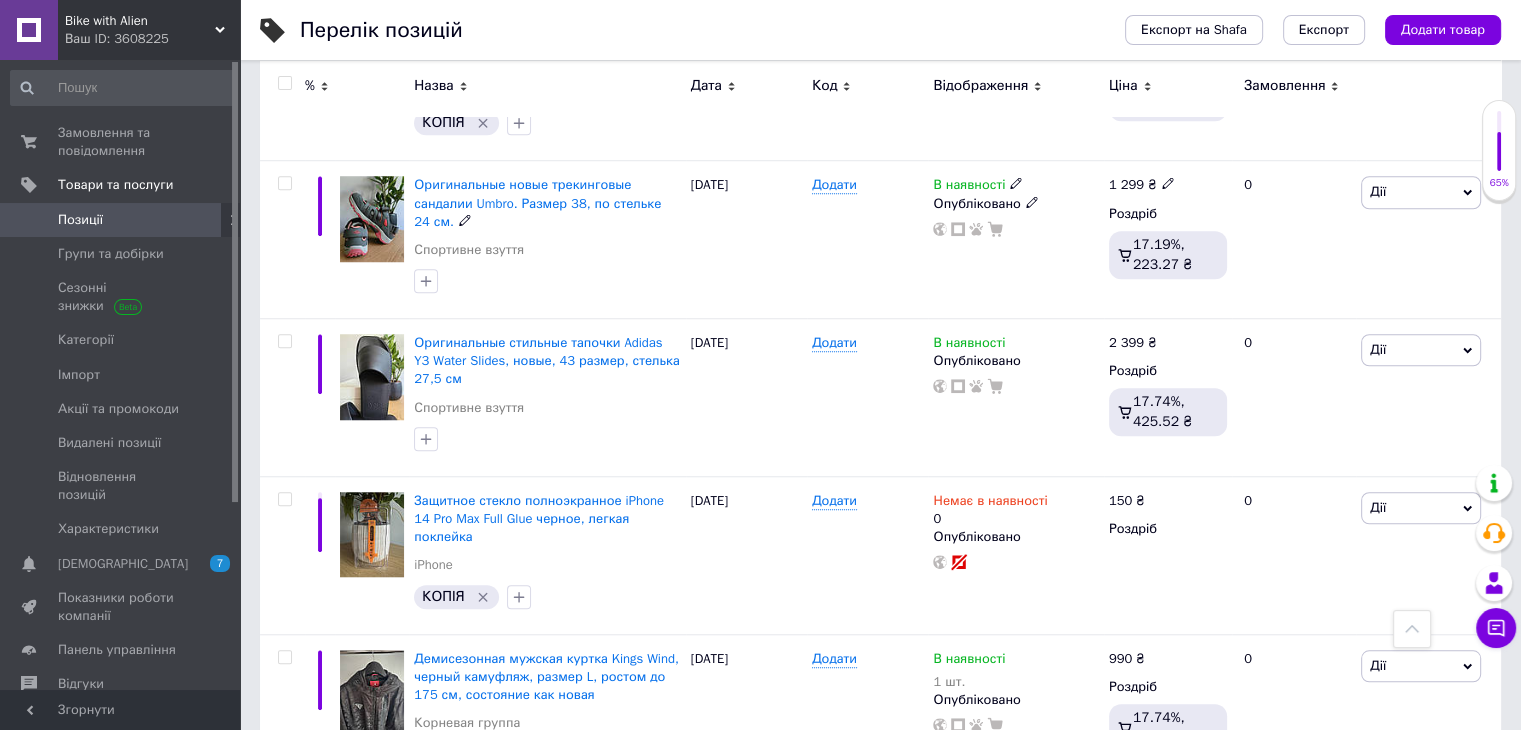 scroll, scrollTop: 1800, scrollLeft: 0, axis: vertical 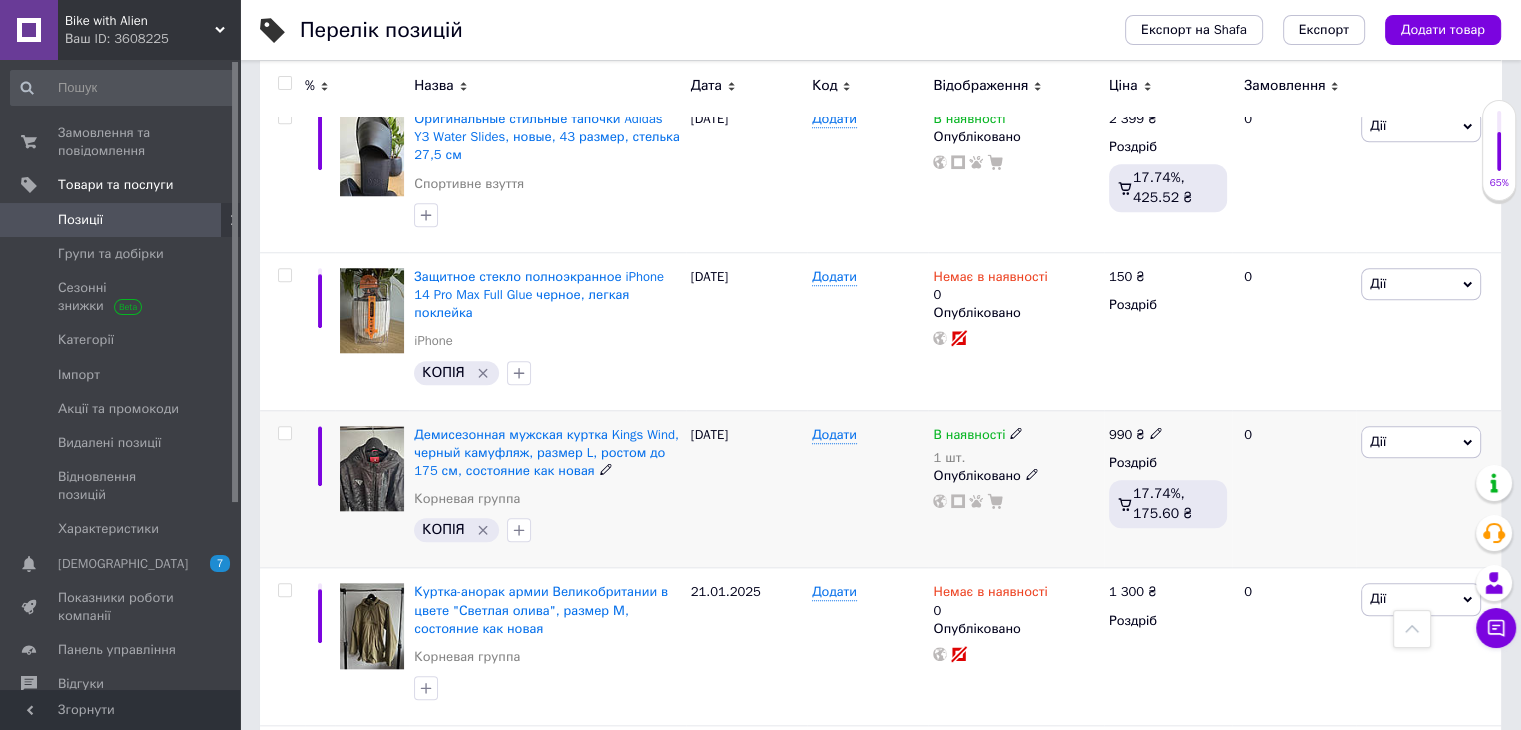 click 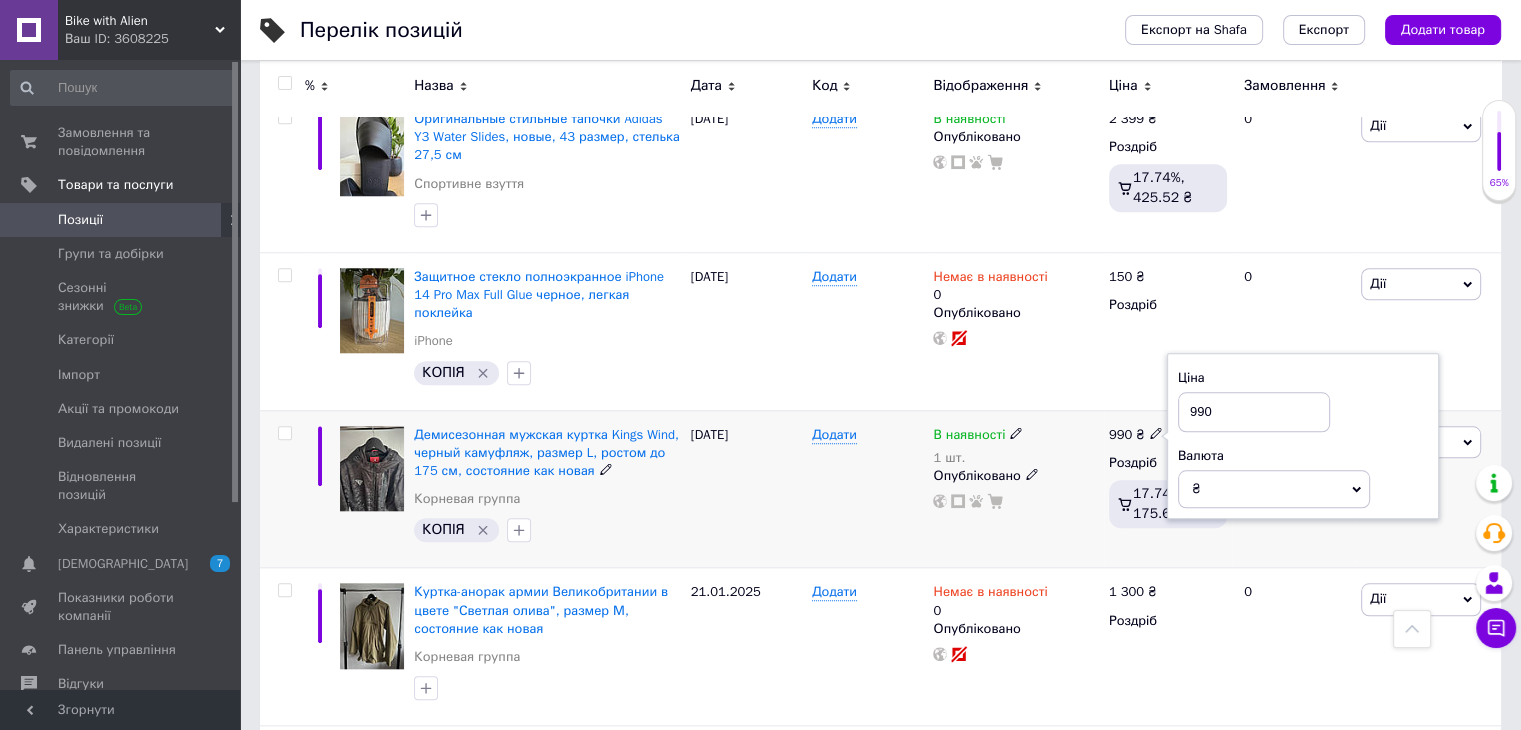 click on "990" at bounding box center [1254, 412] 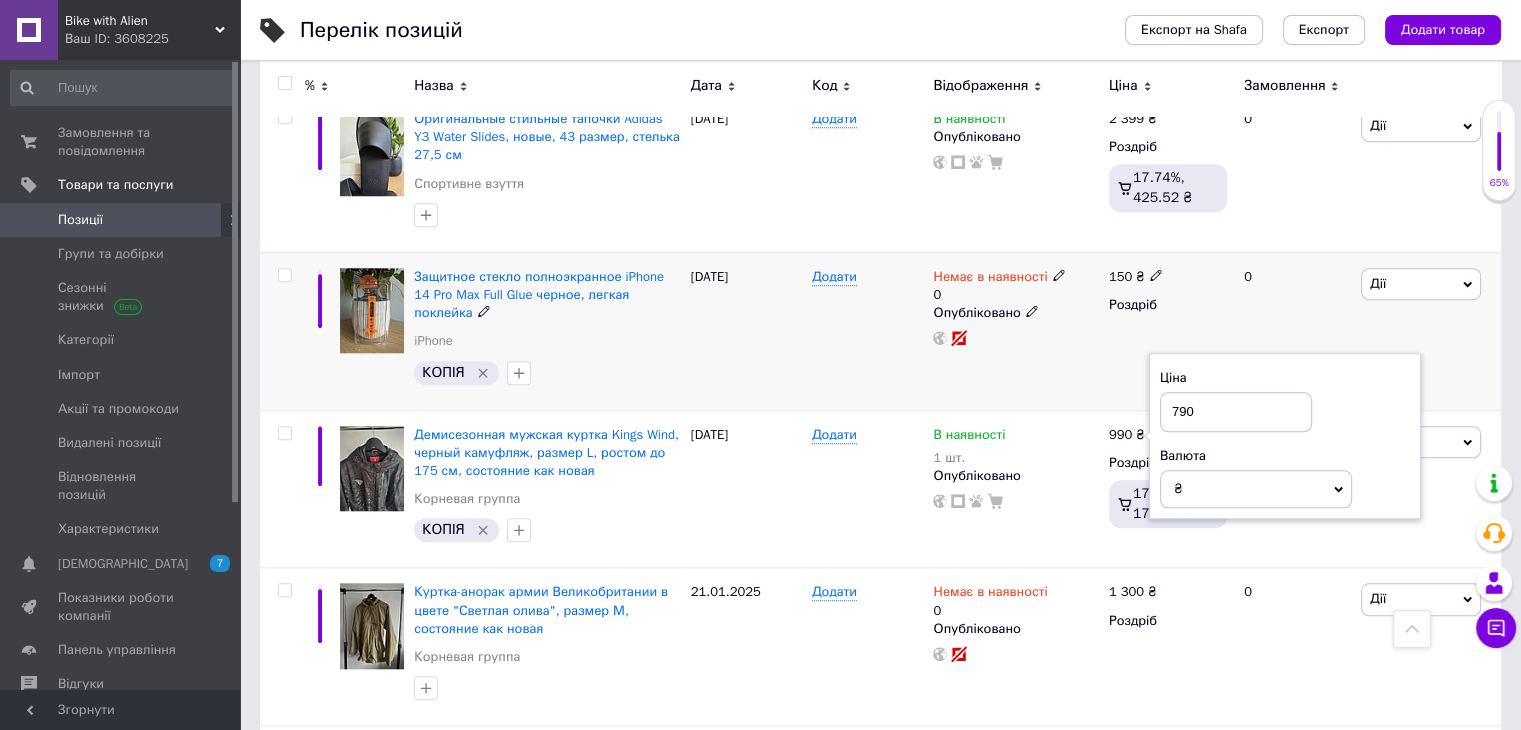 type on "790" 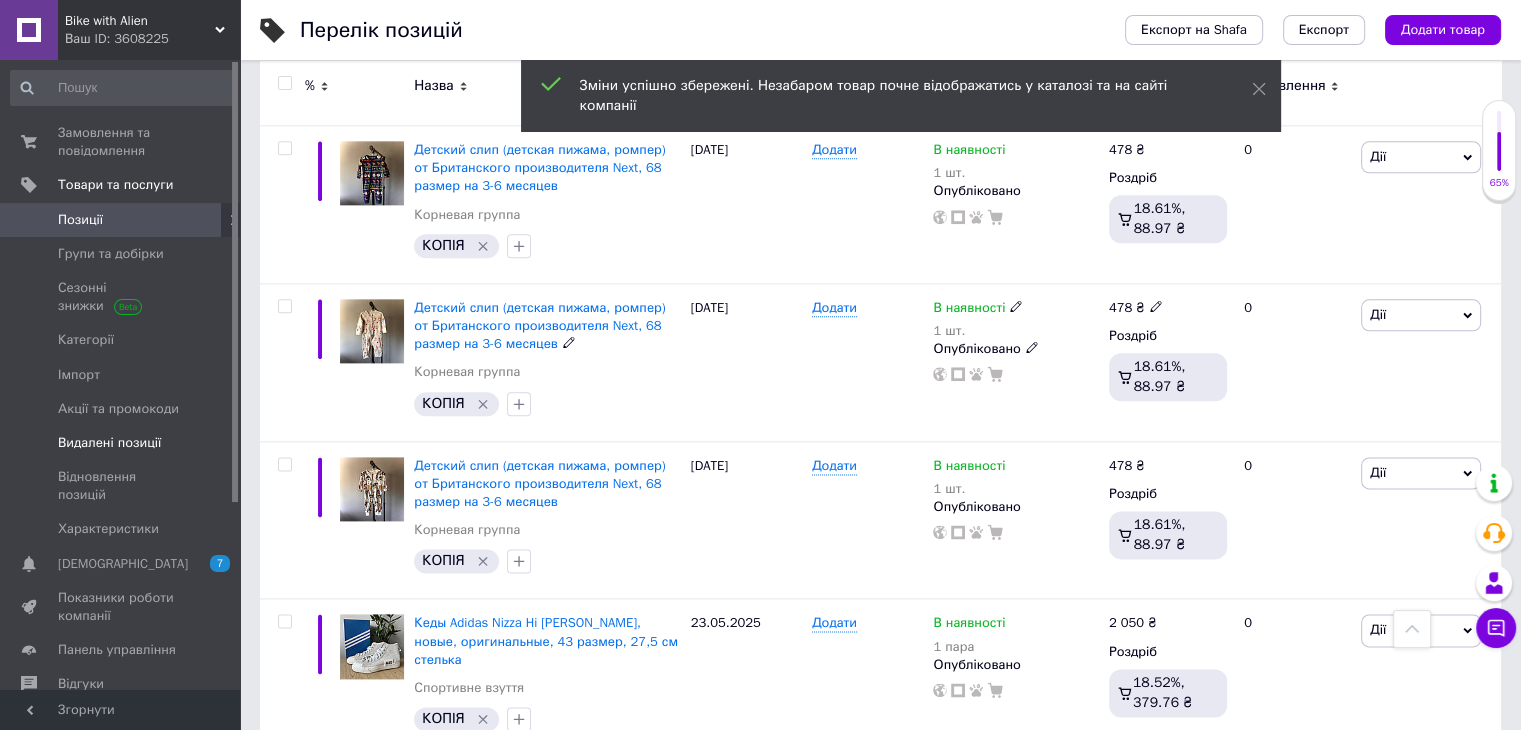 scroll, scrollTop: 2381, scrollLeft: 0, axis: vertical 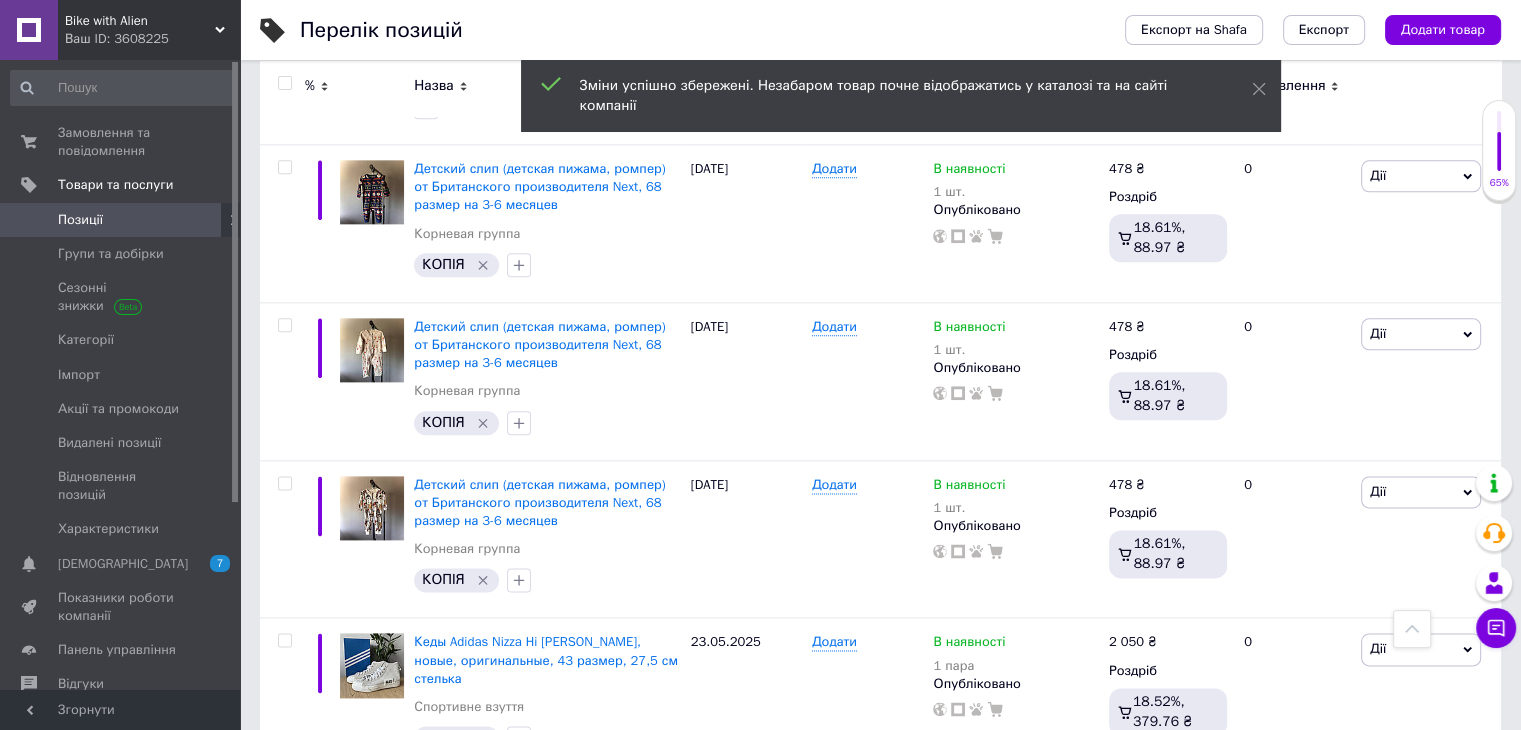 click on "[DEMOGRAPHIC_DATA]" at bounding box center (121, 564) 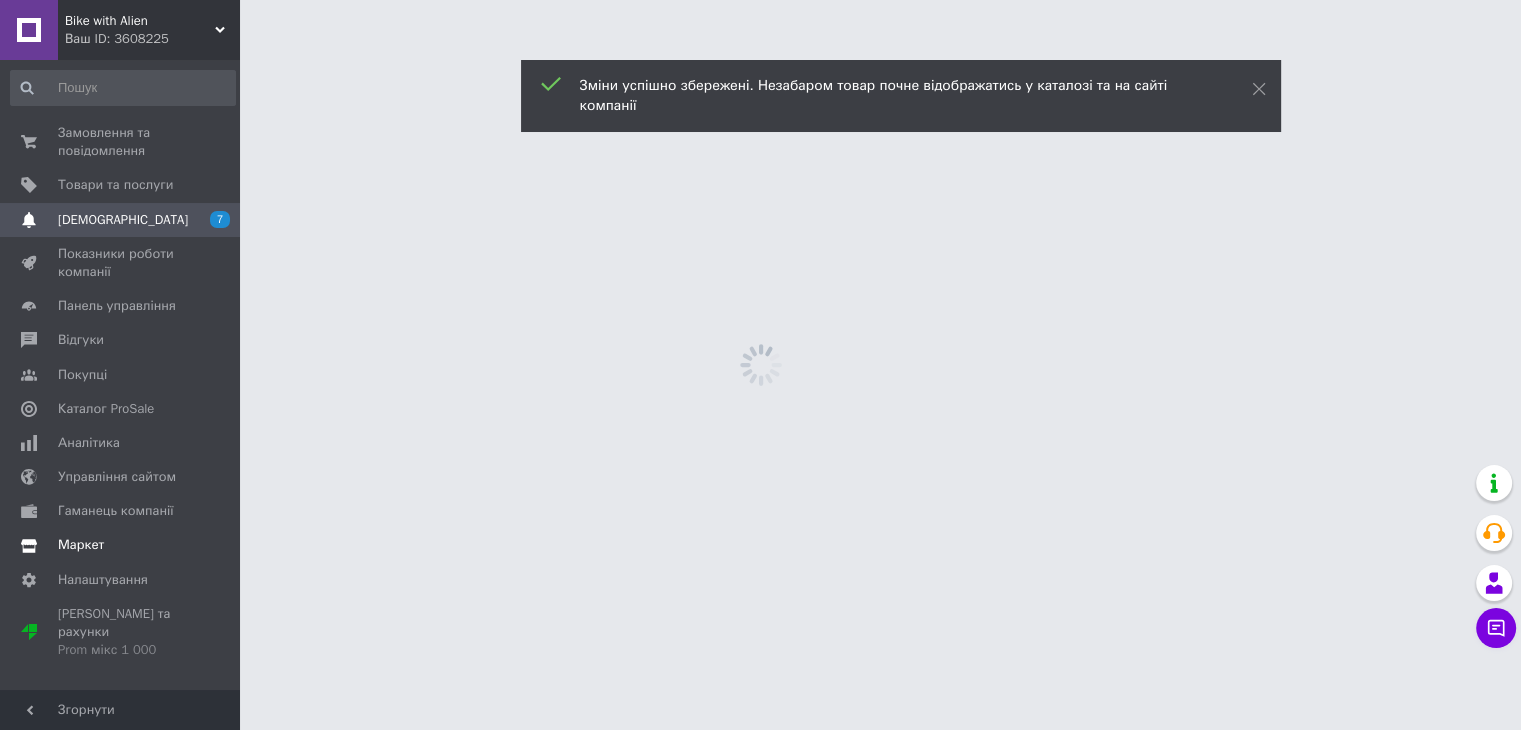 scroll, scrollTop: 0, scrollLeft: 0, axis: both 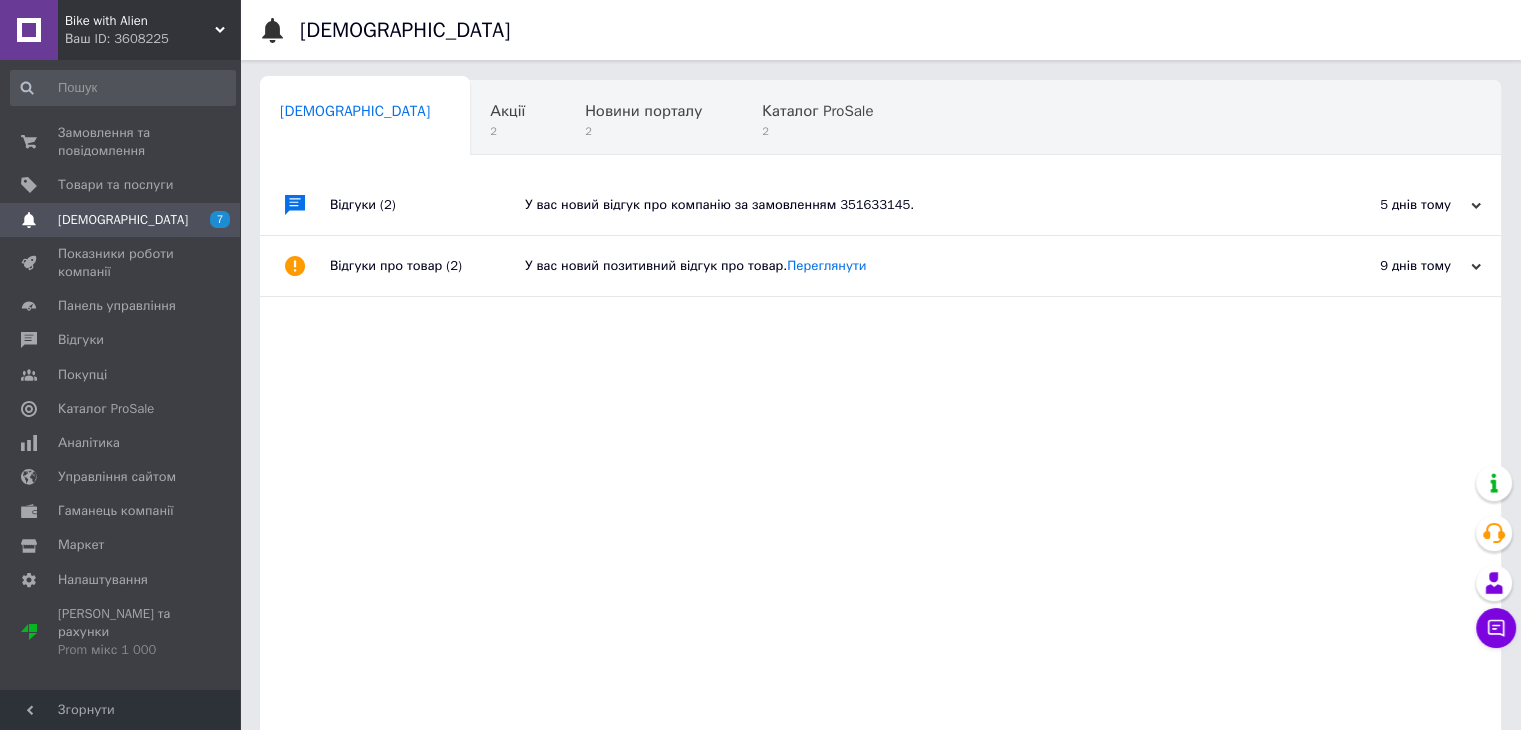 click on "У вас новий відгук про компанію за замовленням 351633145." at bounding box center [903, 205] 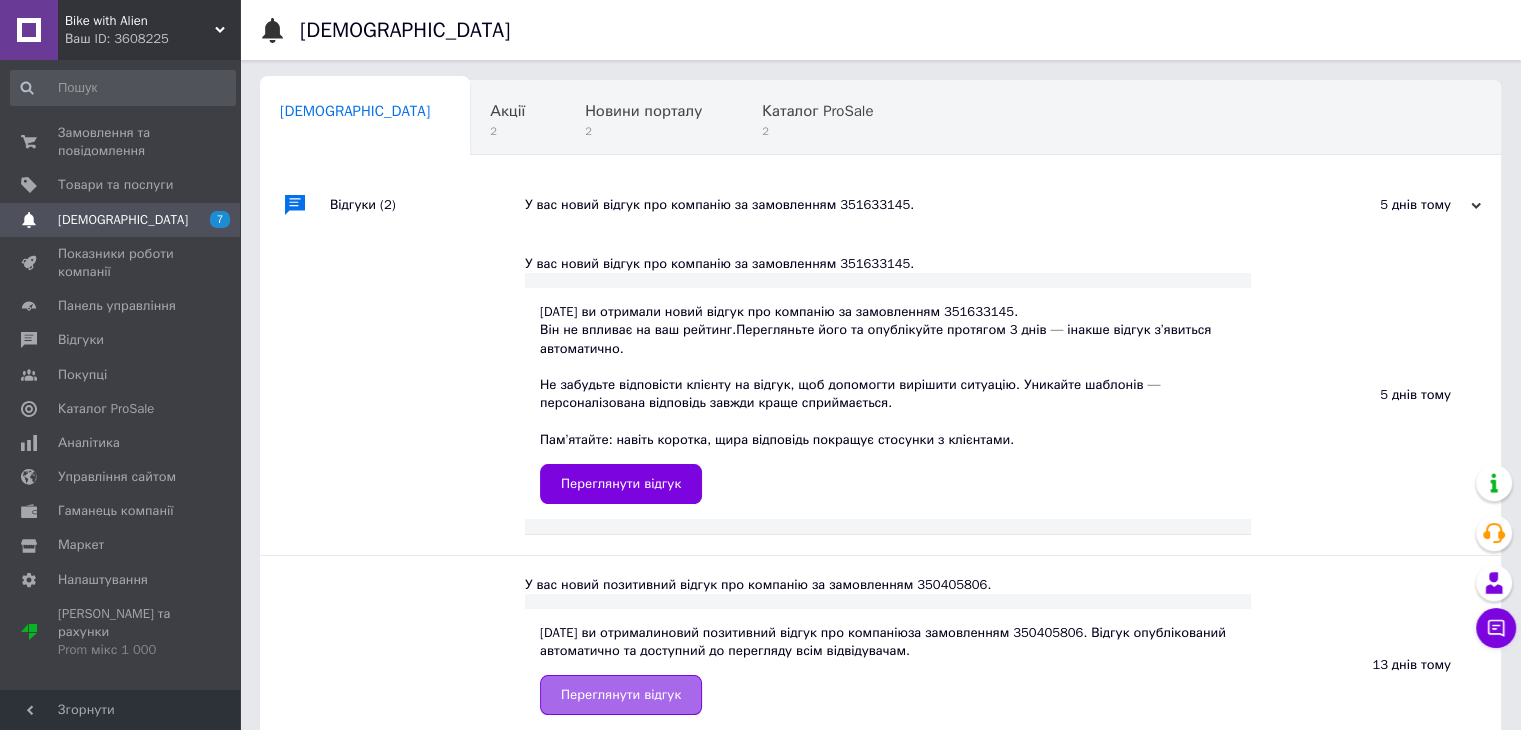 click on "Переглянути відгук" at bounding box center [621, 695] 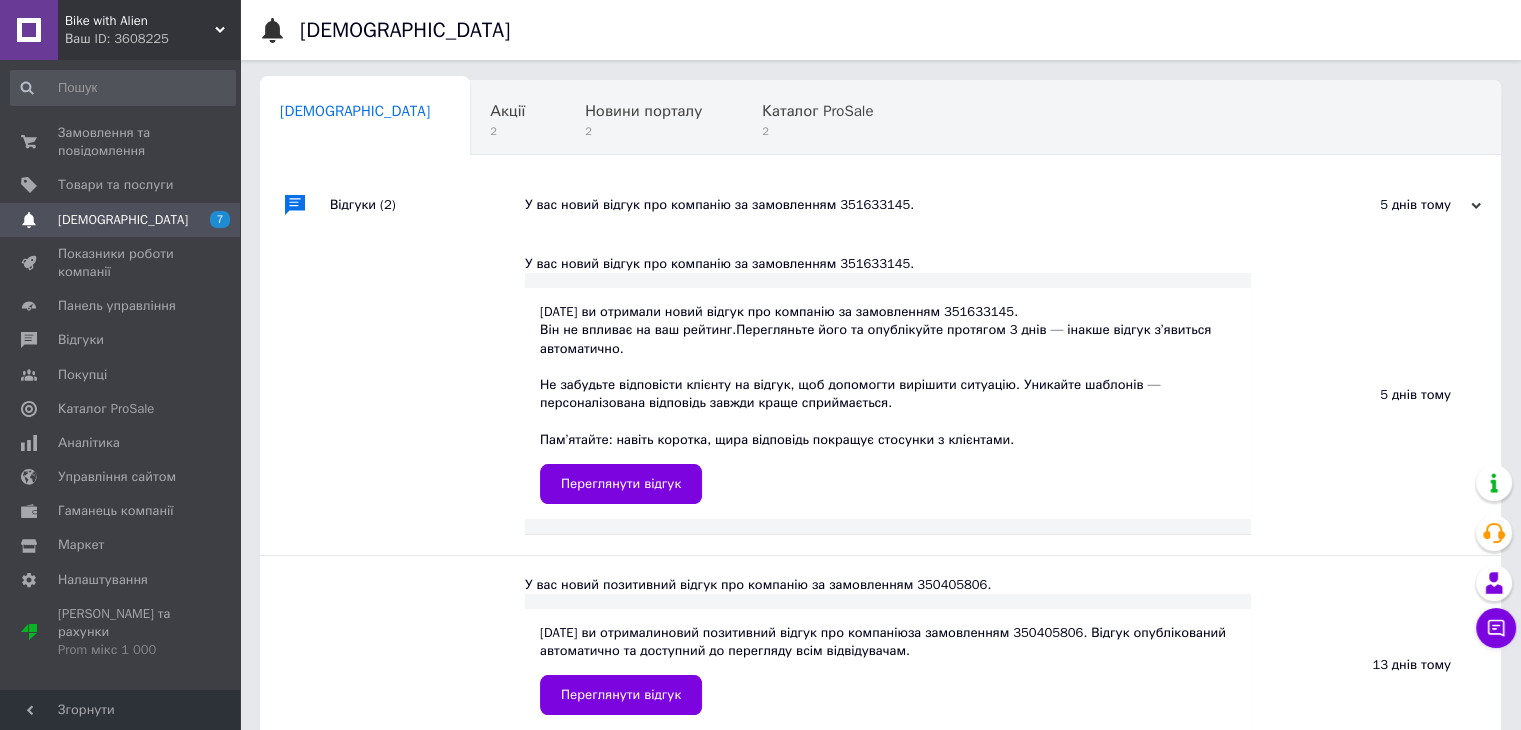 click on "У вас новий відгук про компанію за замовленням 351633145." at bounding box center (903, 205) 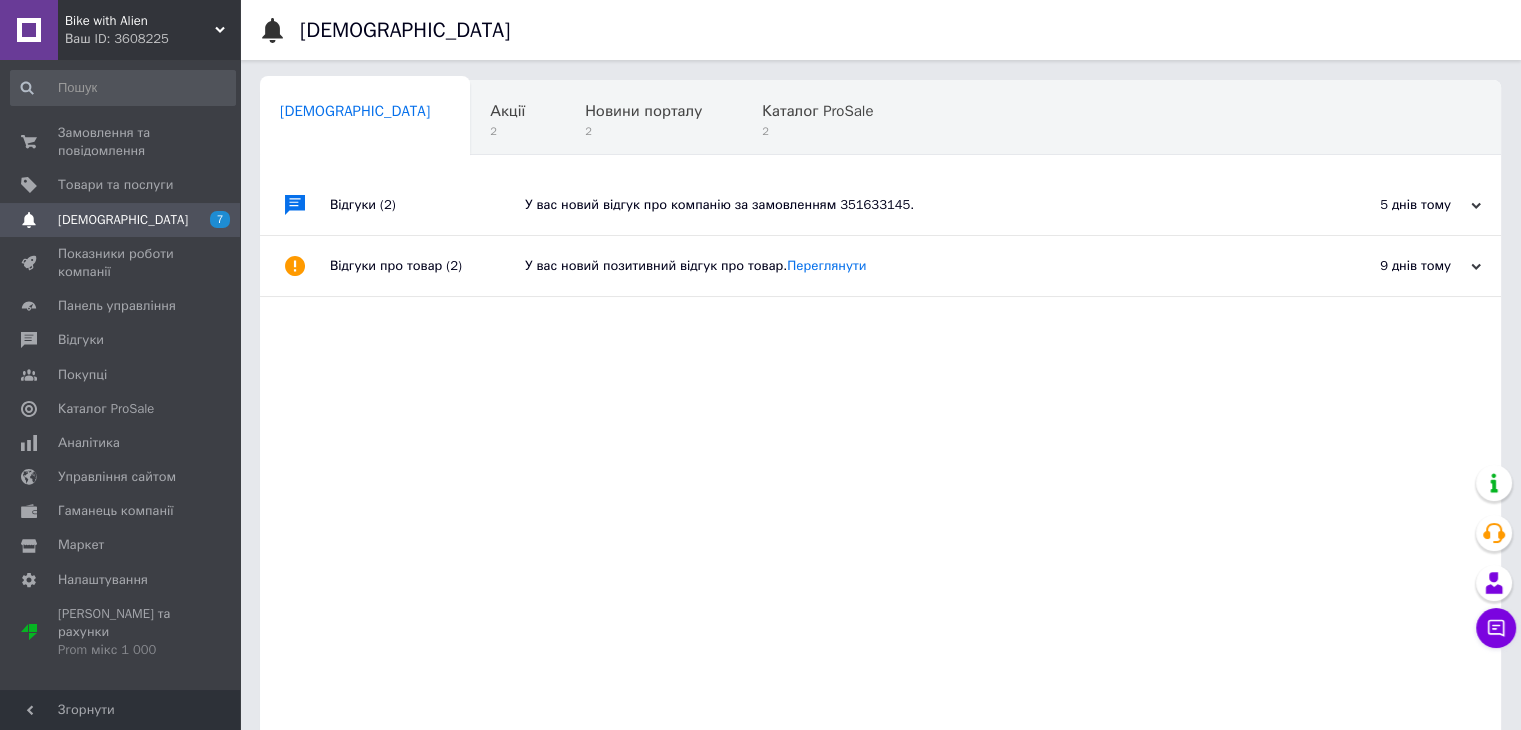 click on "(2)" at bounding box center (388, 204) 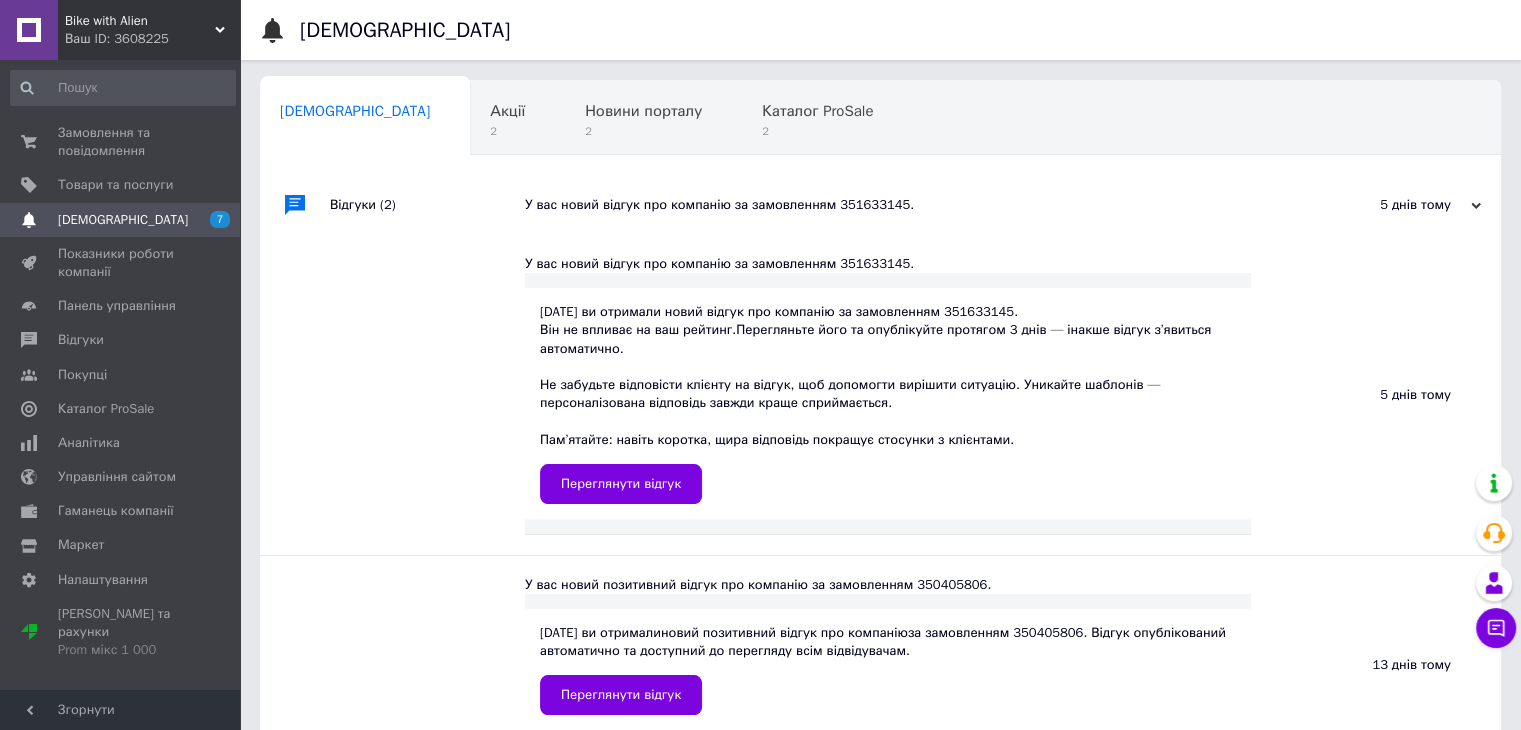 click on "(2)" at bounding box center (388, 204) 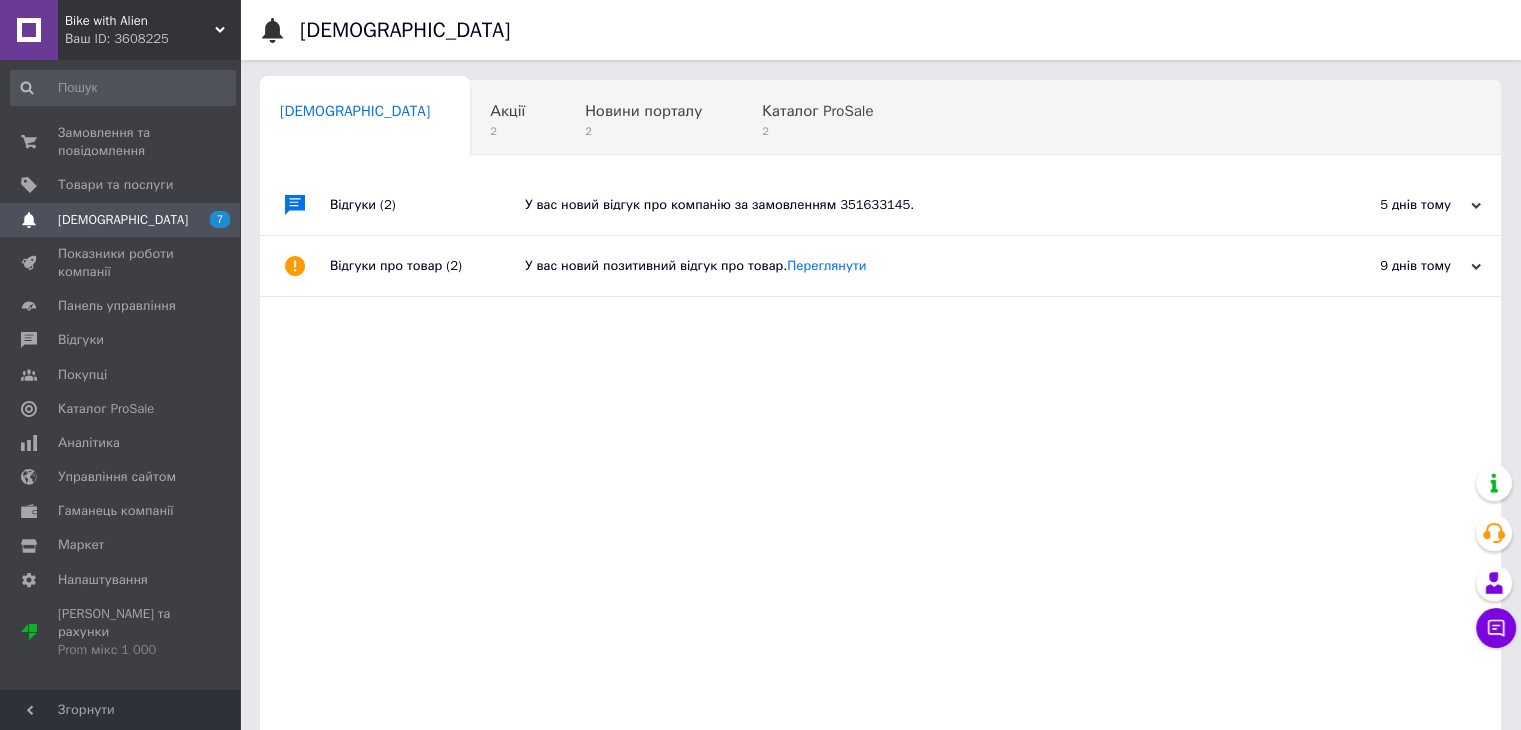 click on "Відгуки   (2)" at bounding box center (427, 205) 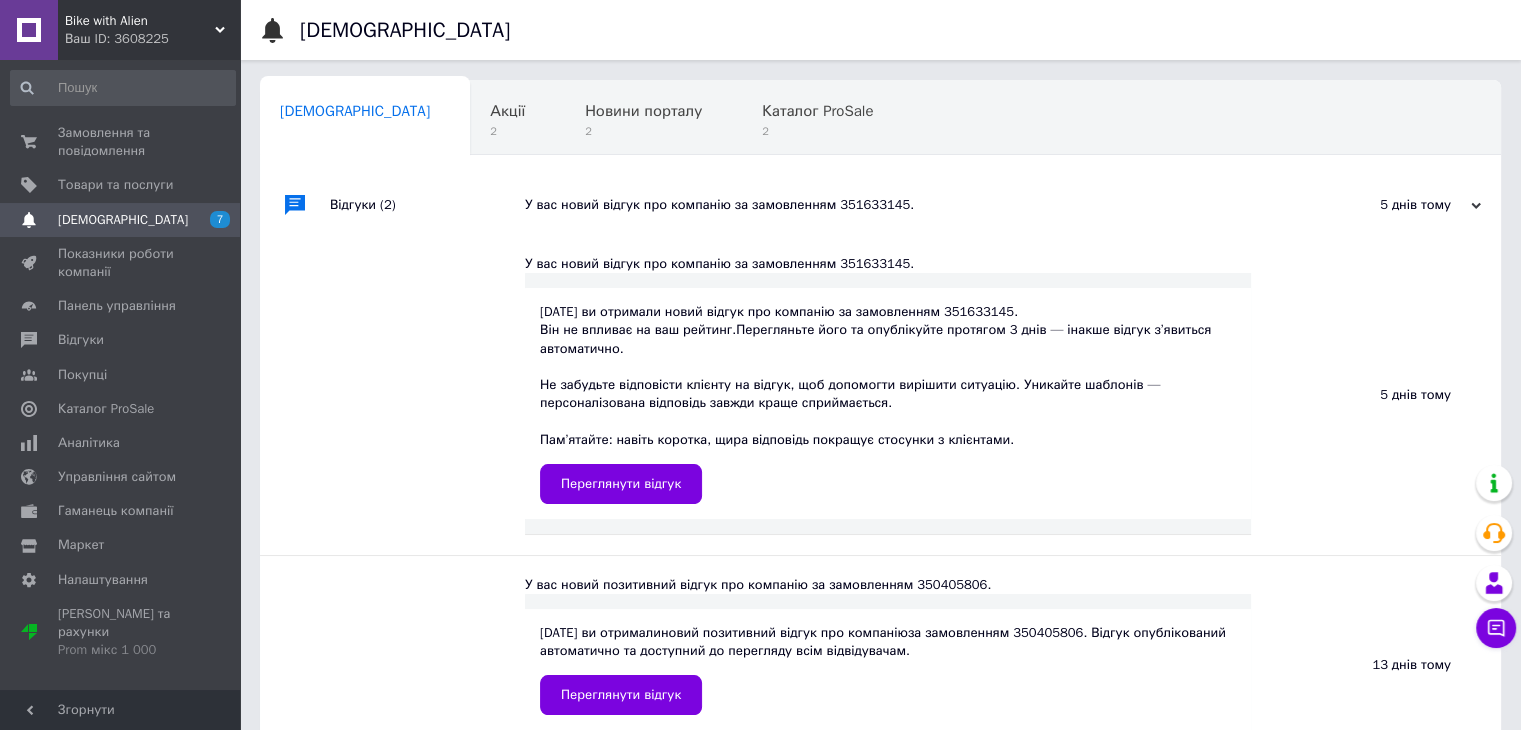 click on "У вас новий відгук про компанію за замовленням 351633145." at bounding box center (903, 205) 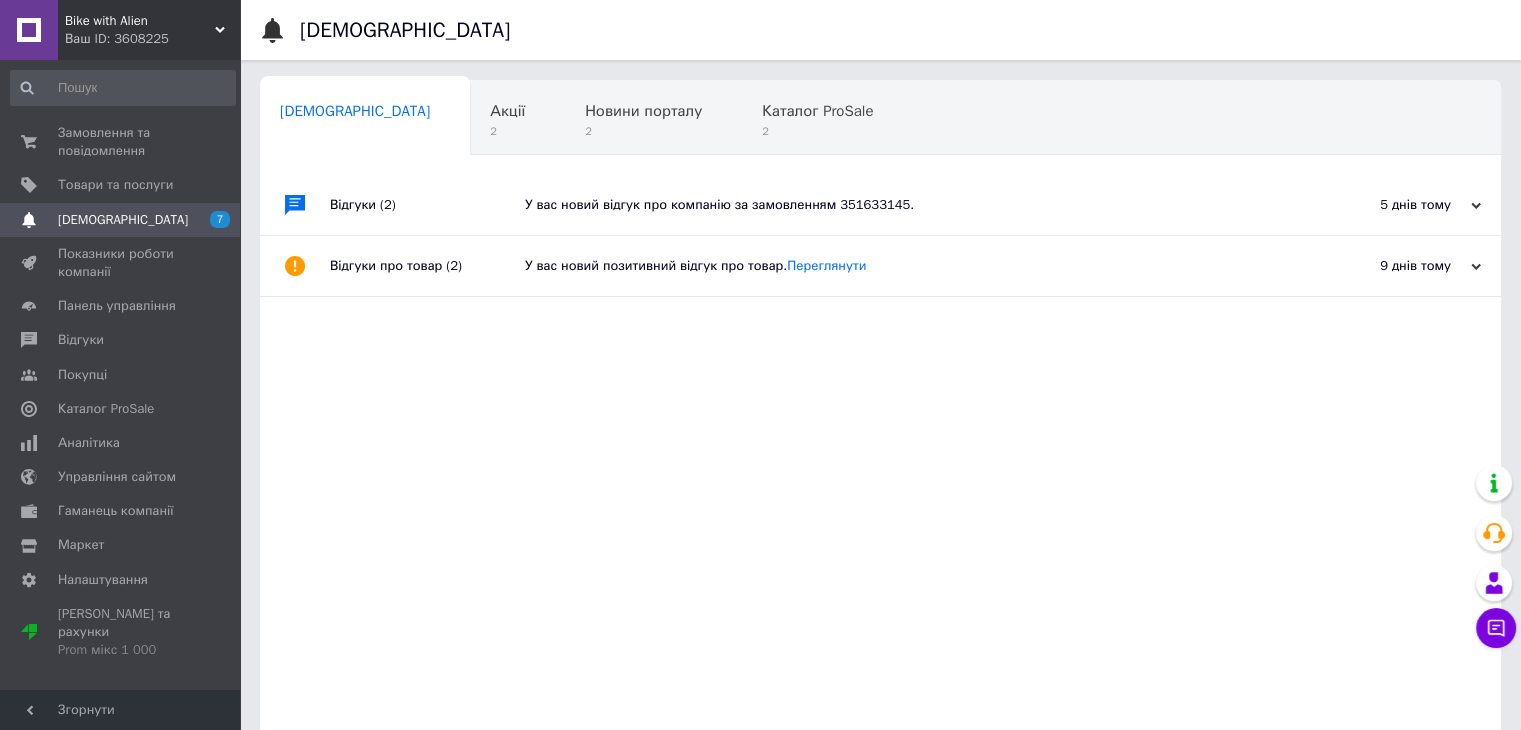 click on "У вас новий відгук про компанію за замовленням 351633145." at bounding box center (903, 205) 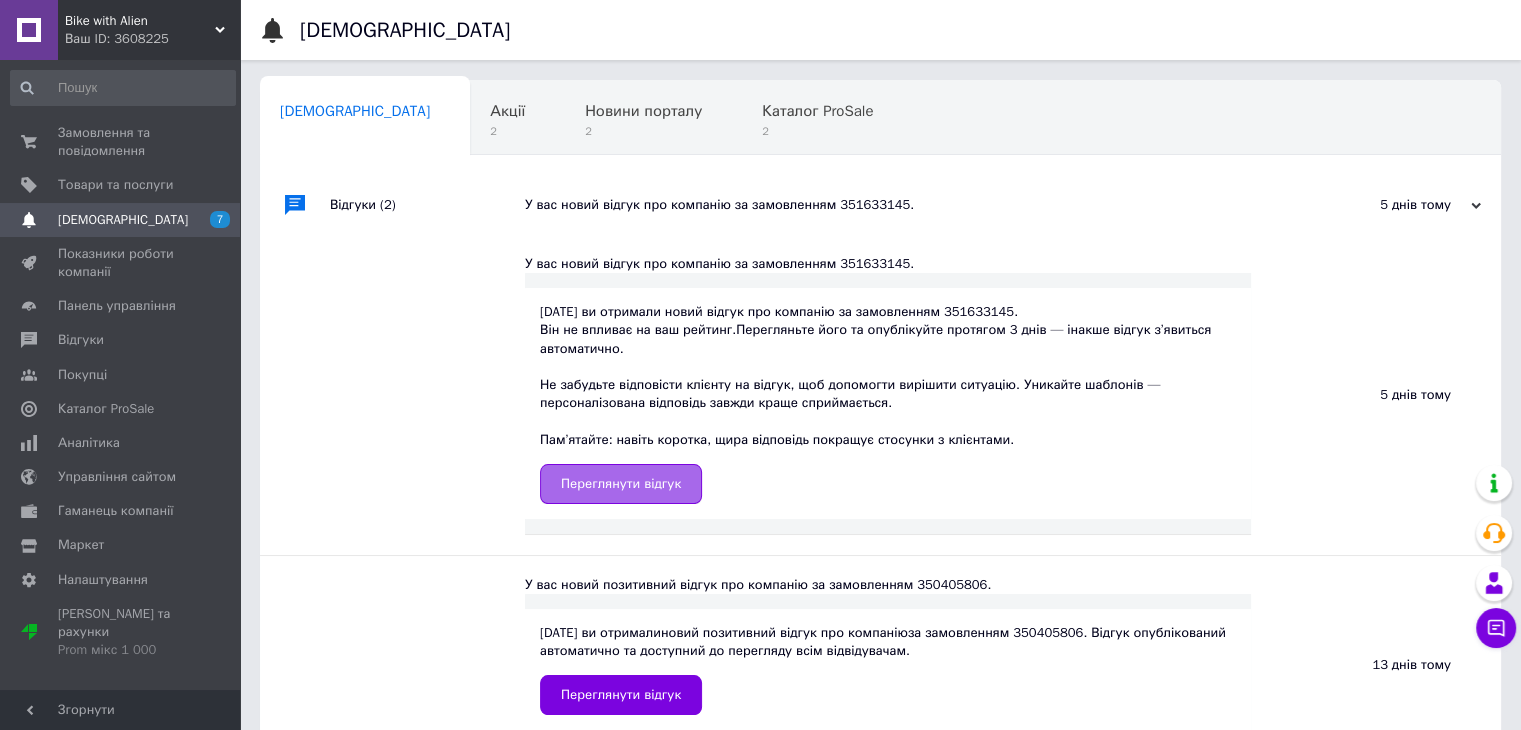 click on "Переглянути відгук" at bounding box center [621, 484] 